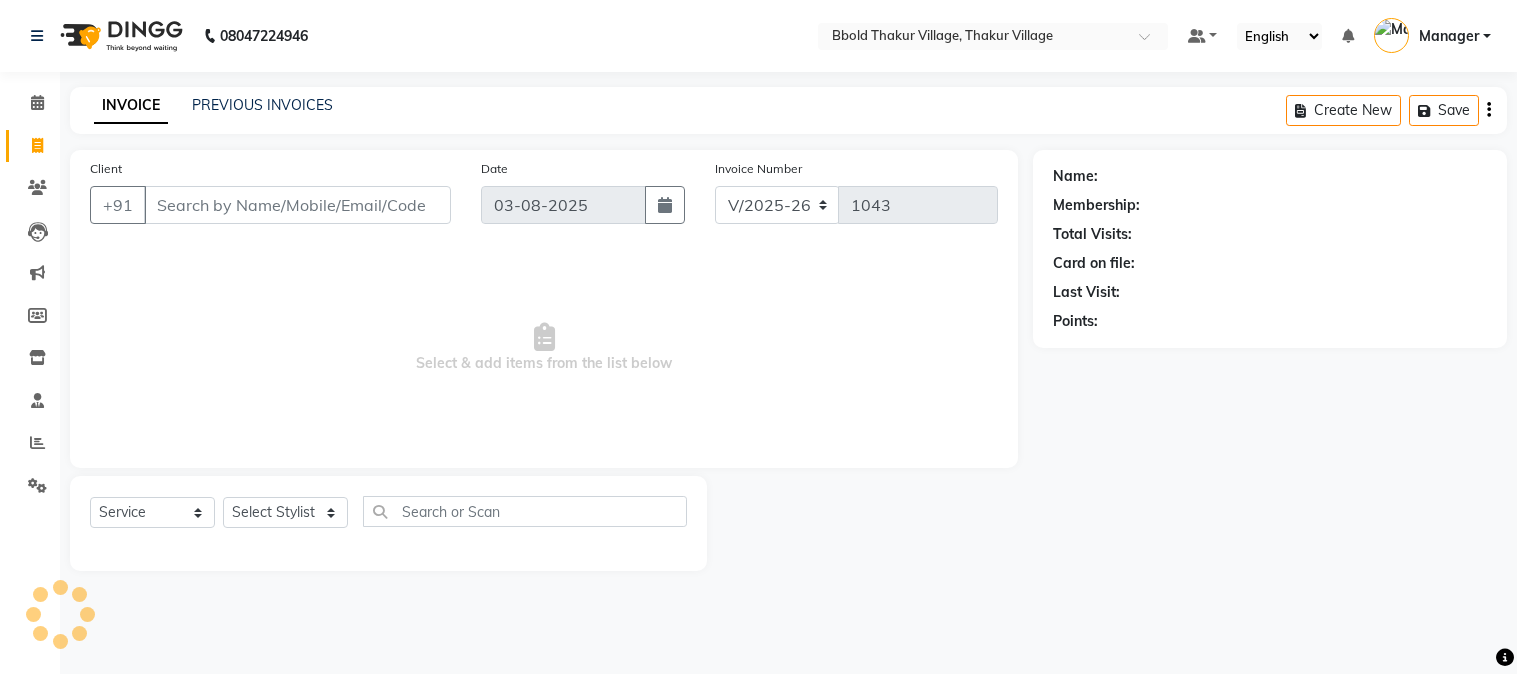 select on "7742" 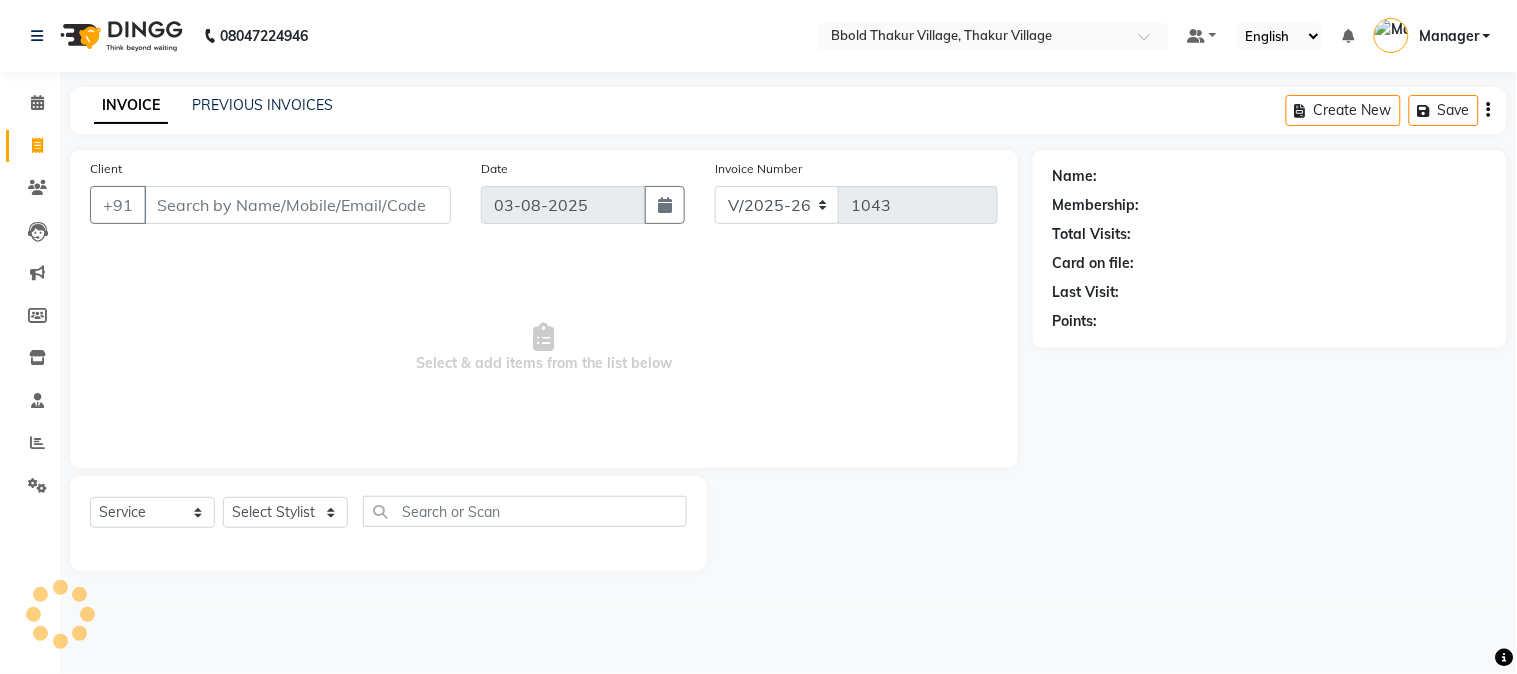 scroll, scrollTop: 0, scrollLeft: 0, axis: both 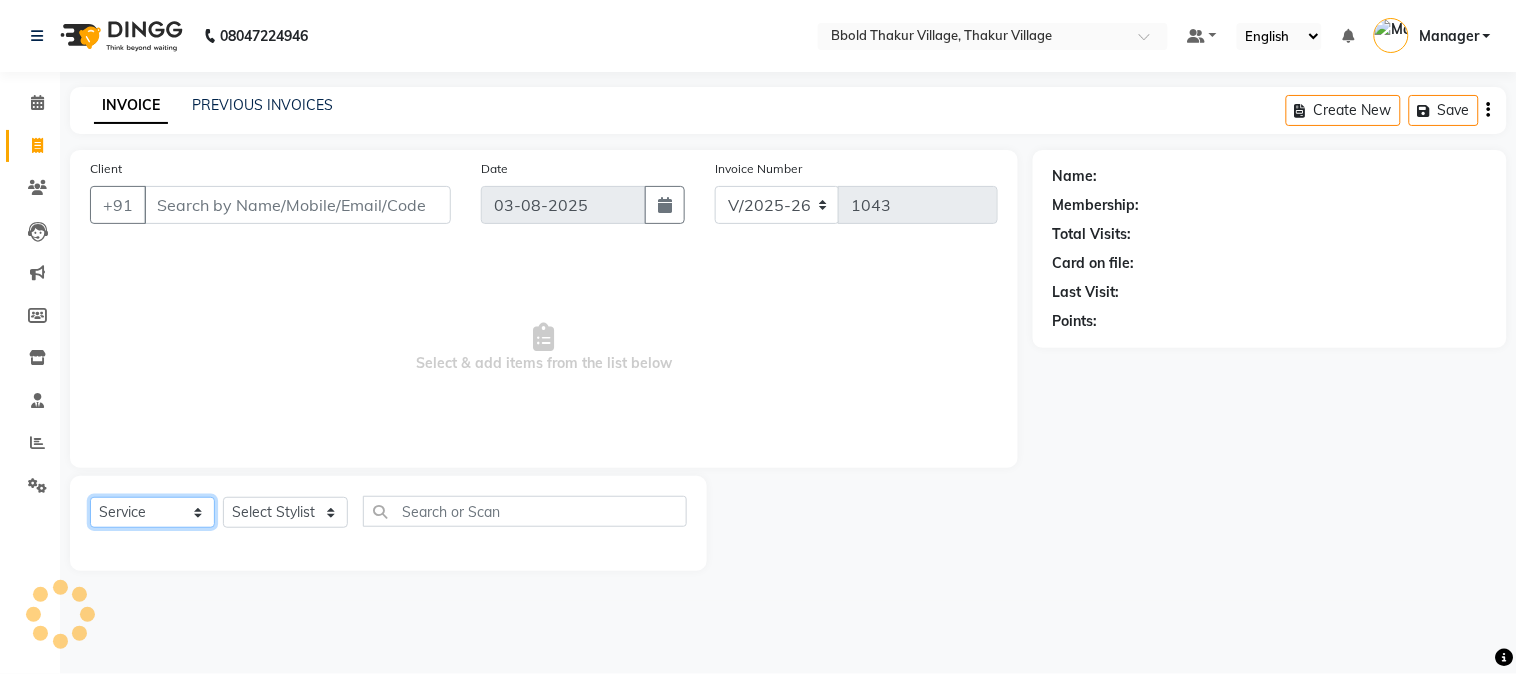 click on "Select  Service  Product  Membership  Package Voucher Prepaid Gift Card" 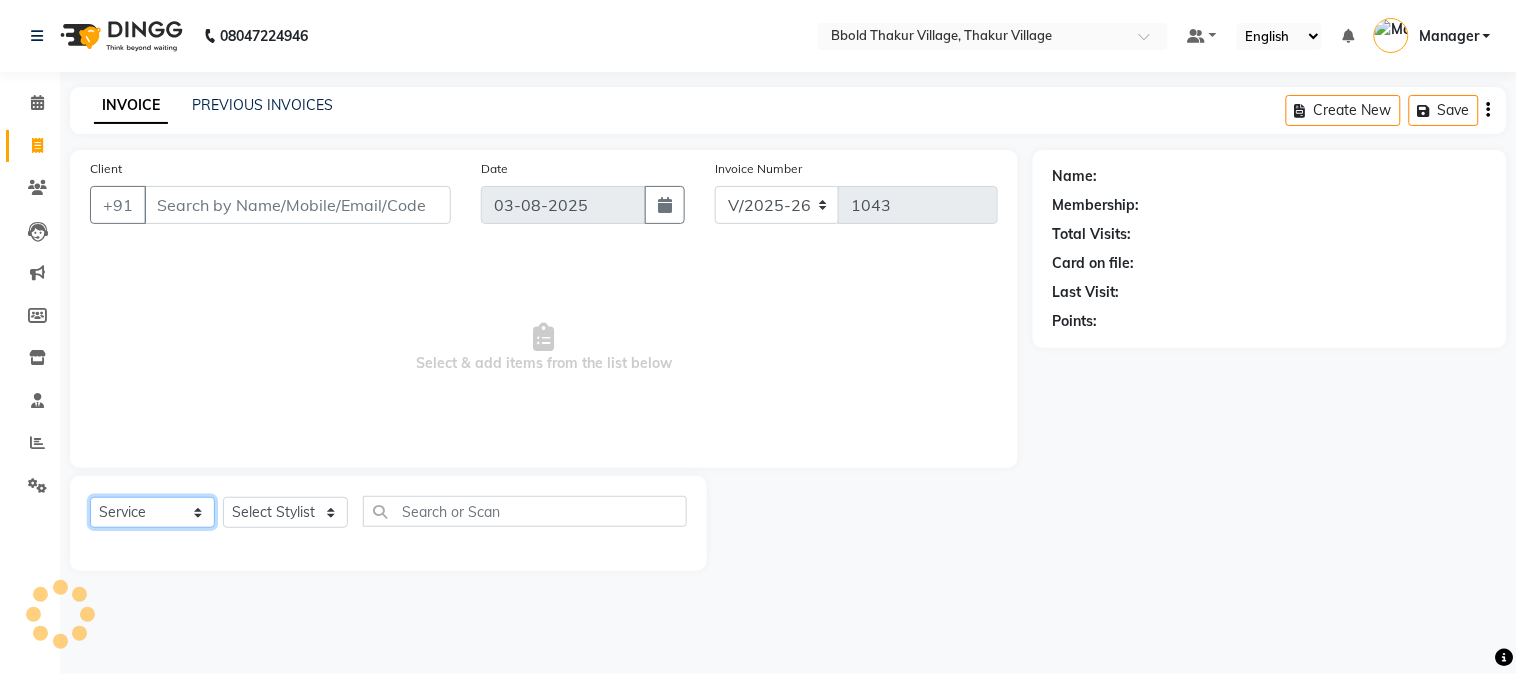 click on "Select  Service  Product  Membership  Package Voucher Prepaid Gift Card" 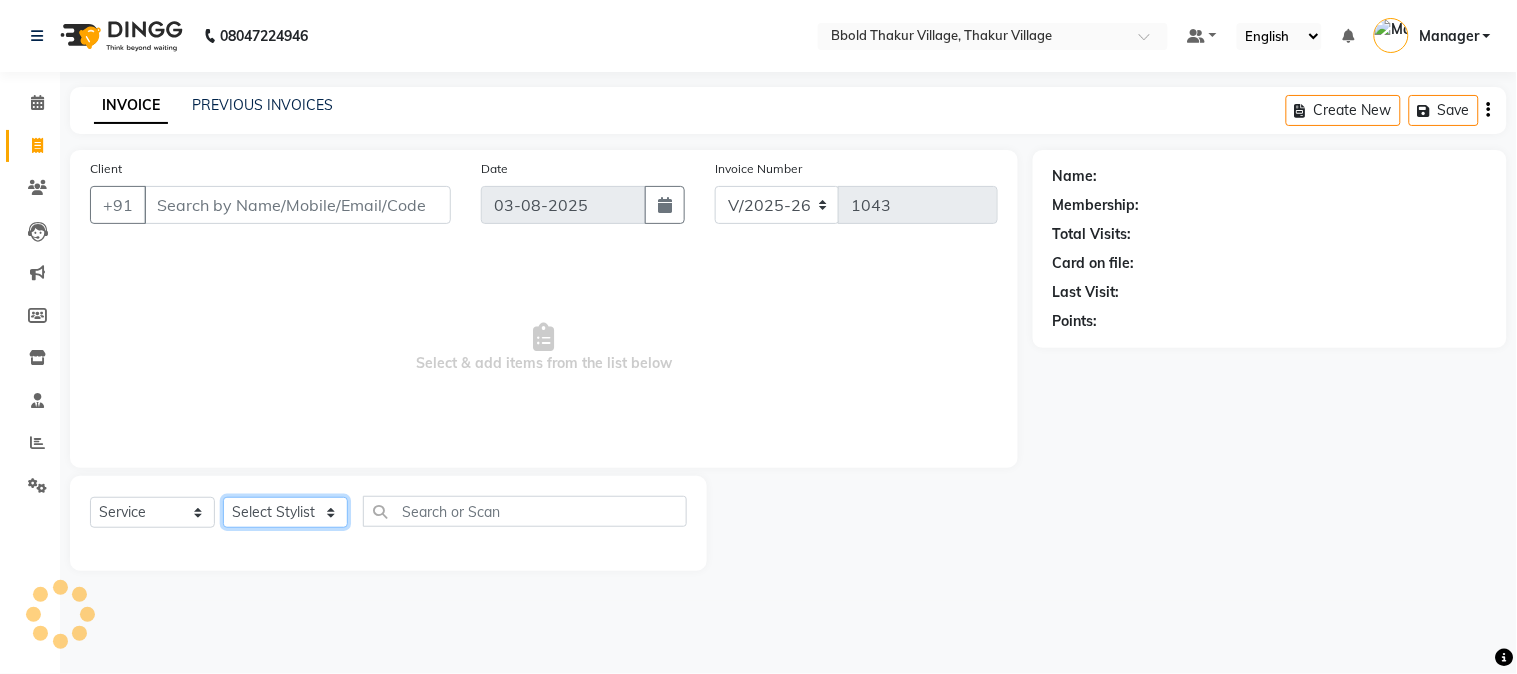 click on "Select Stylist" 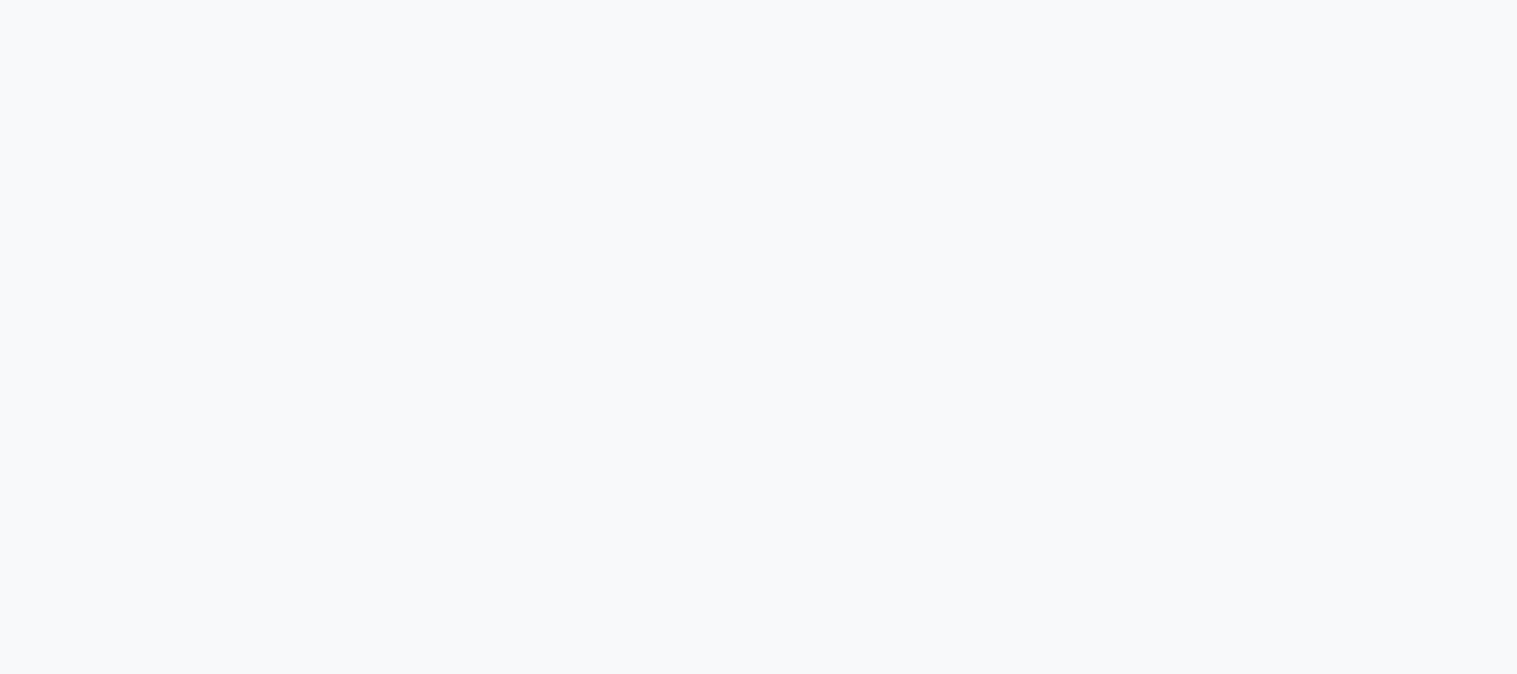 scroll, scrollTop: 0, scrollLeft: 0, axis: both 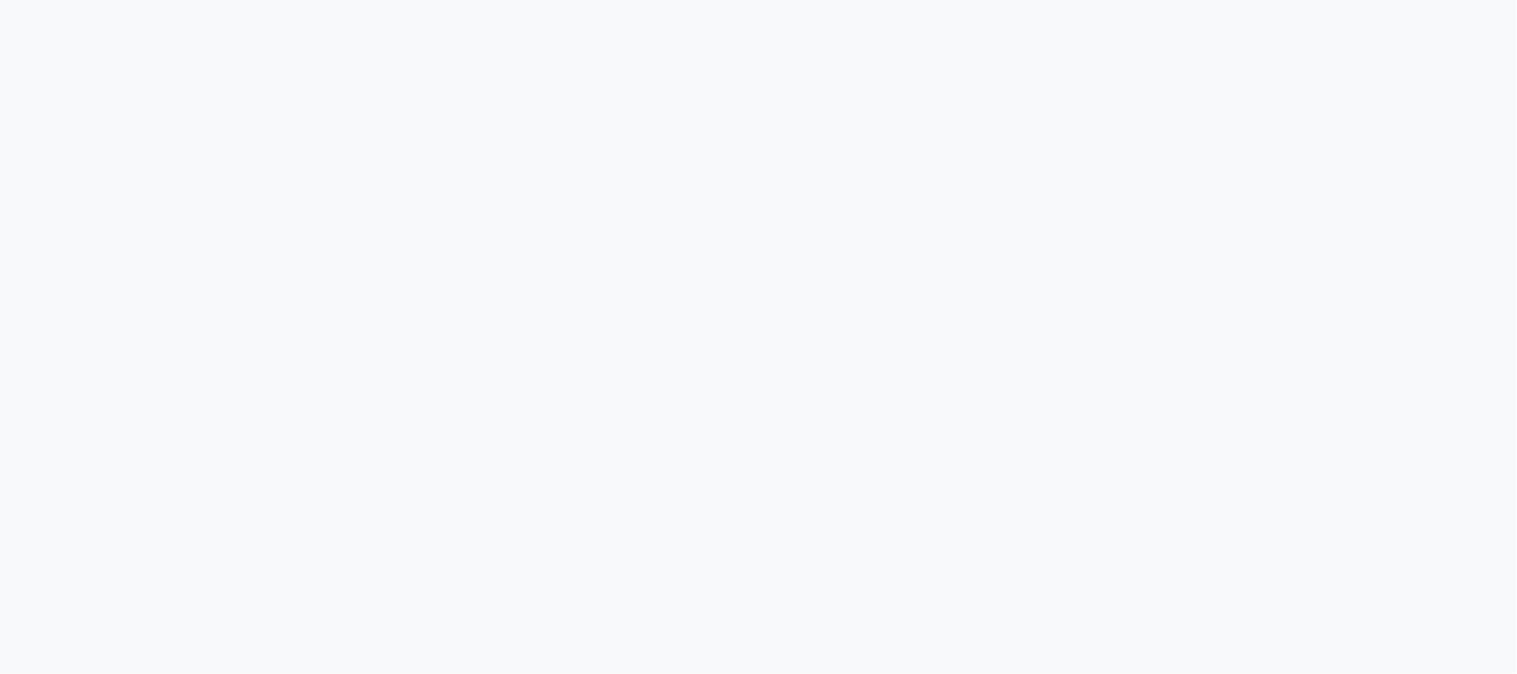 select on "service" 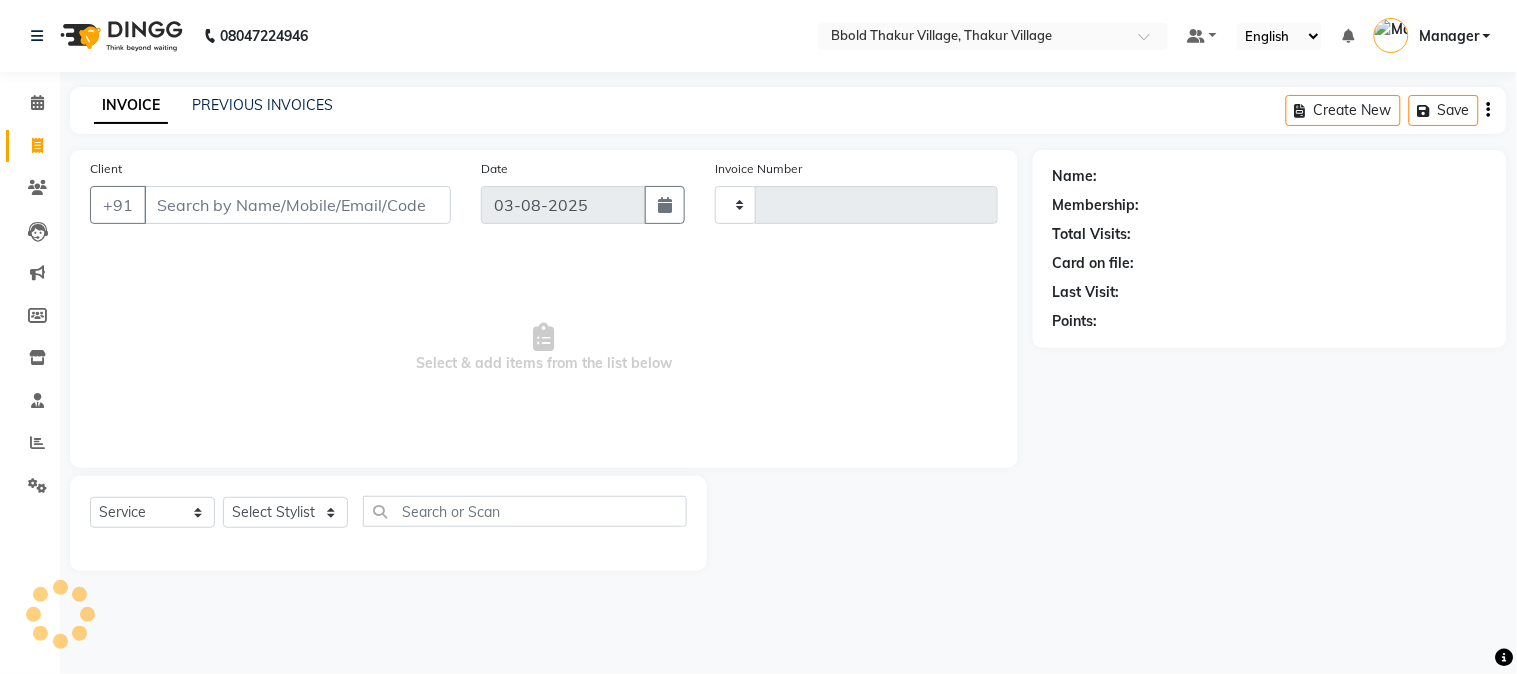 select on "en" 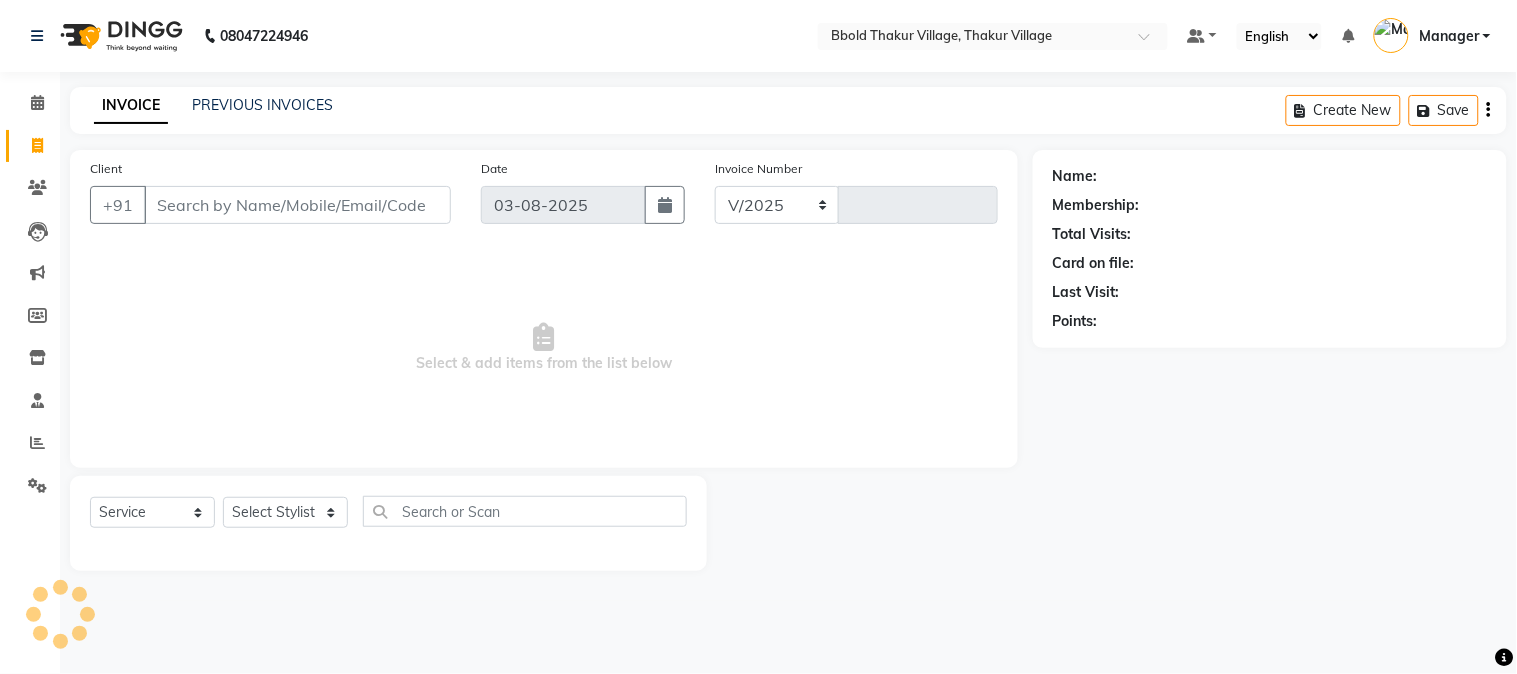 select on "7742" 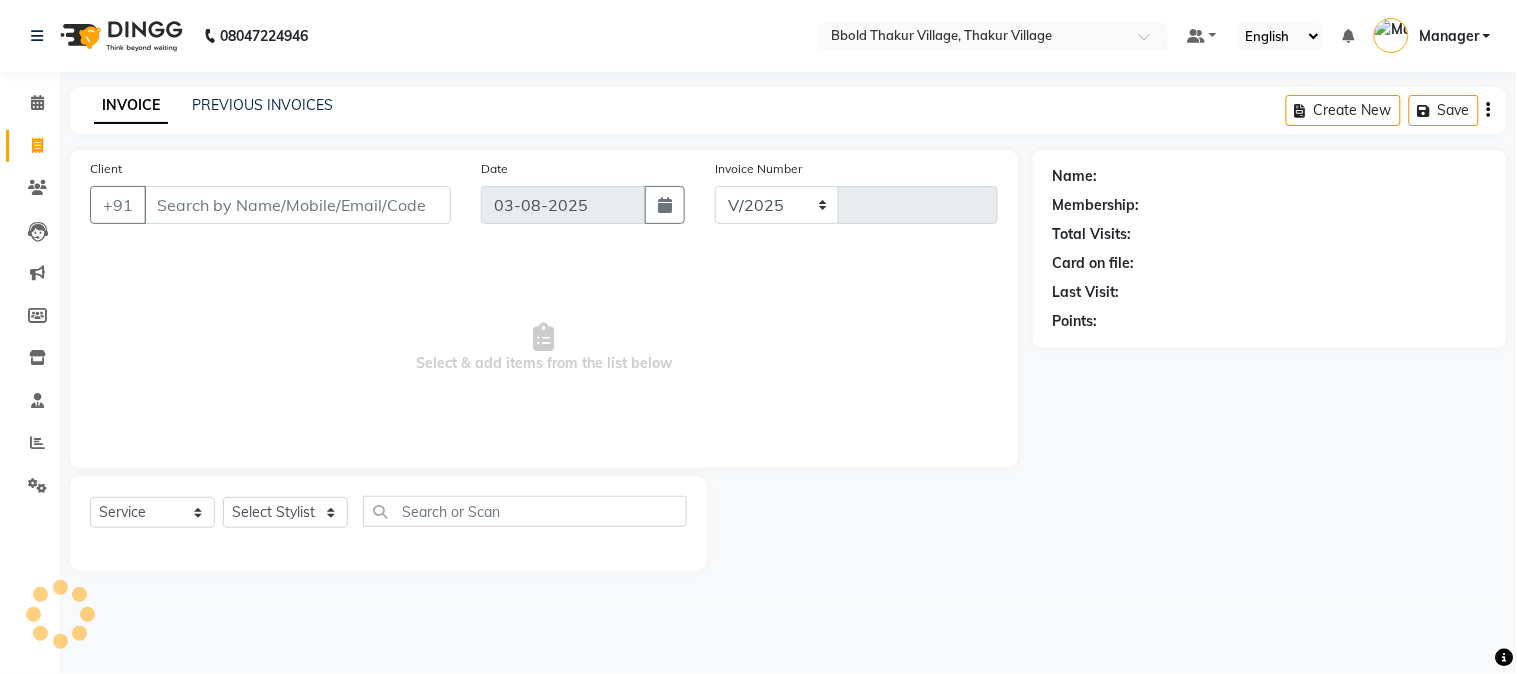 type on "1043" 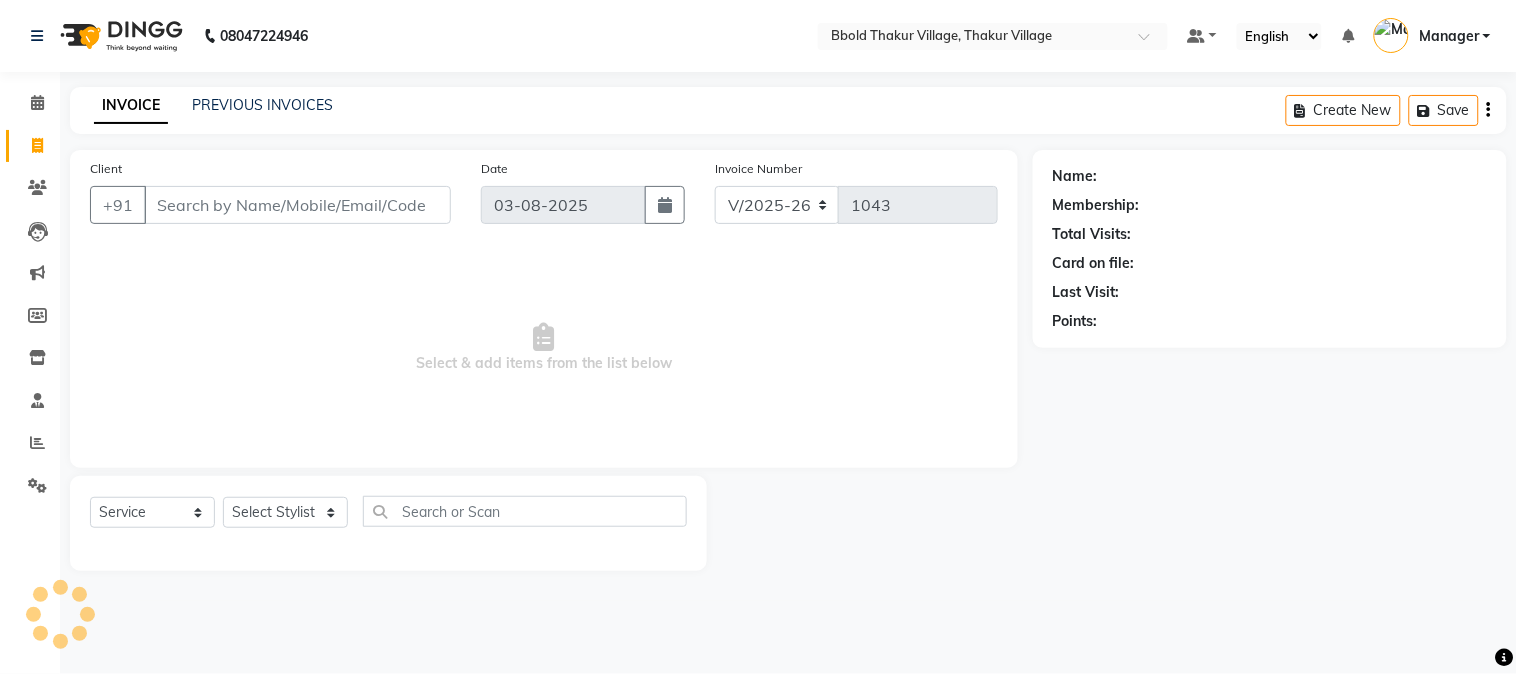 click on "Client" at bounding box center [297, 205] 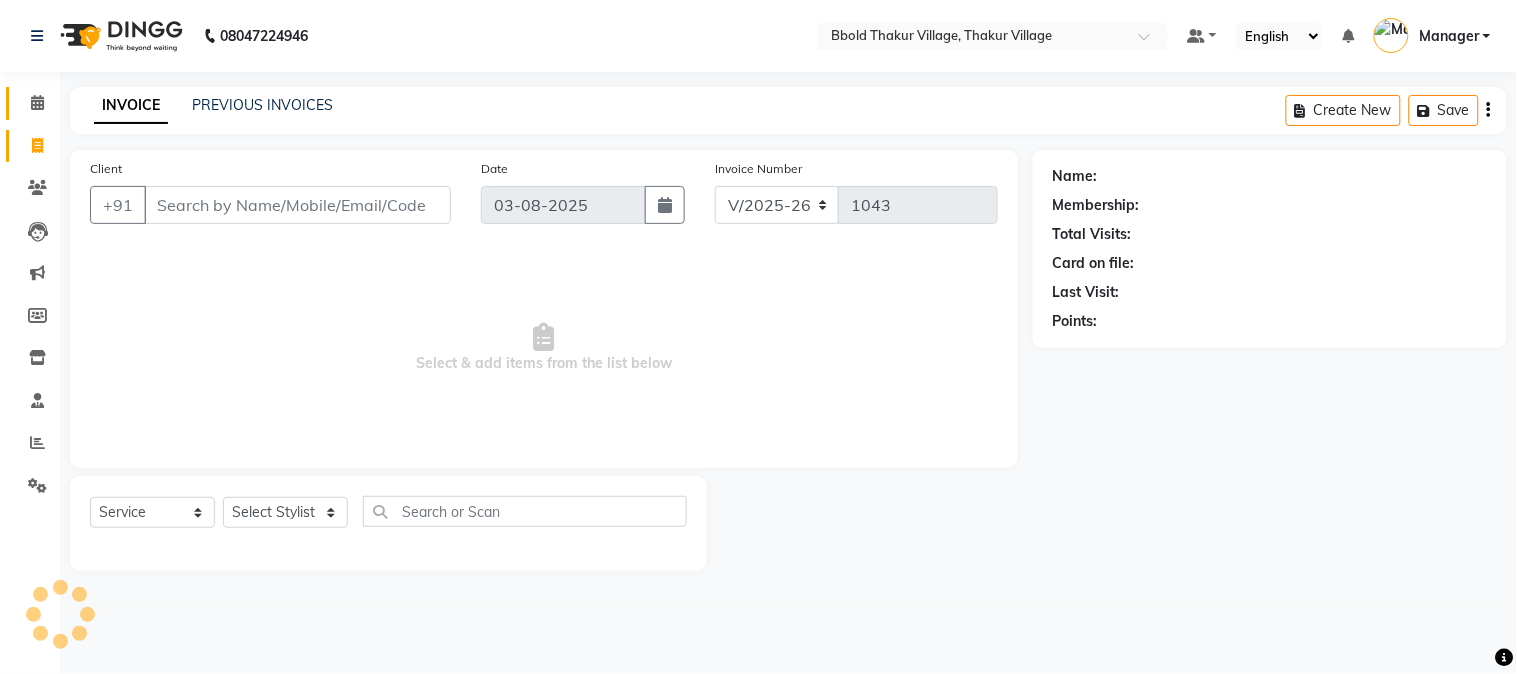 click on "Calendar" 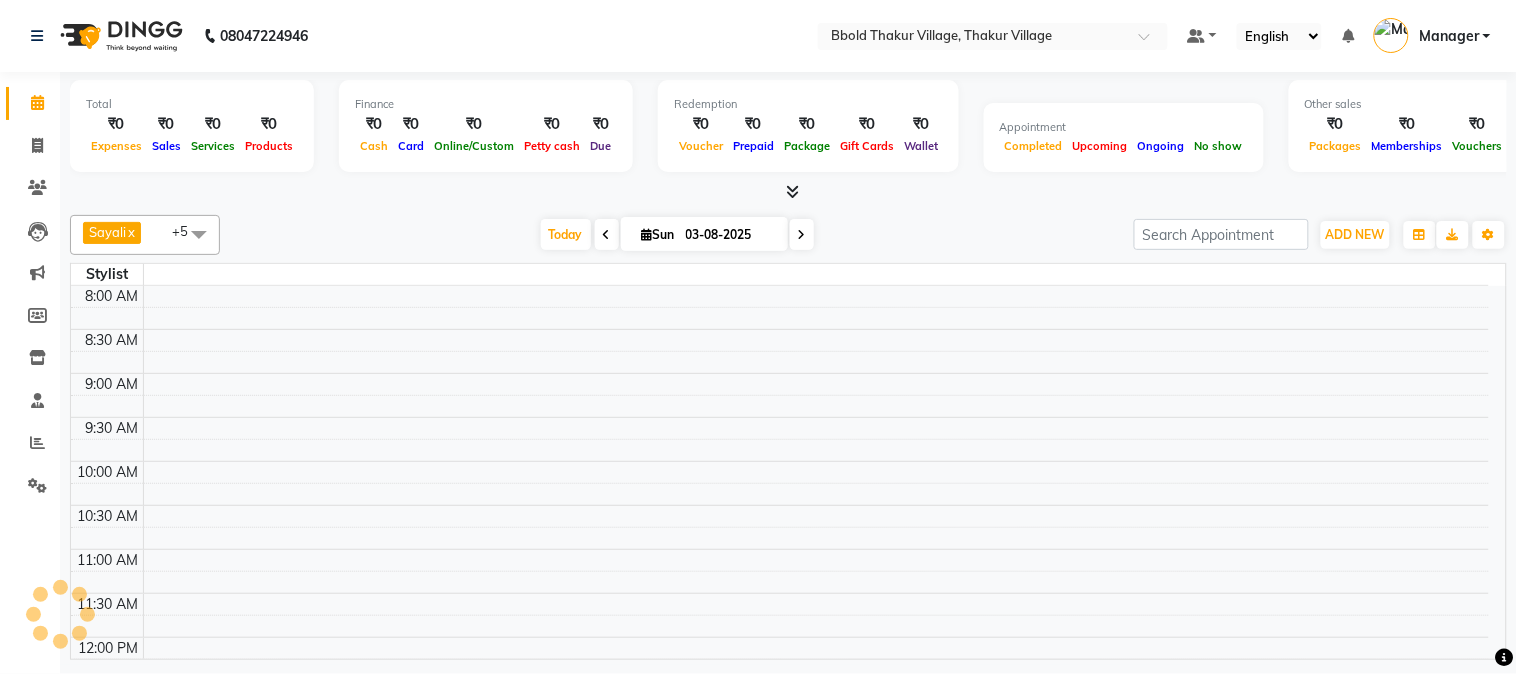 scroll, scrollTop: 0, scrollLeft: 0, axis: both 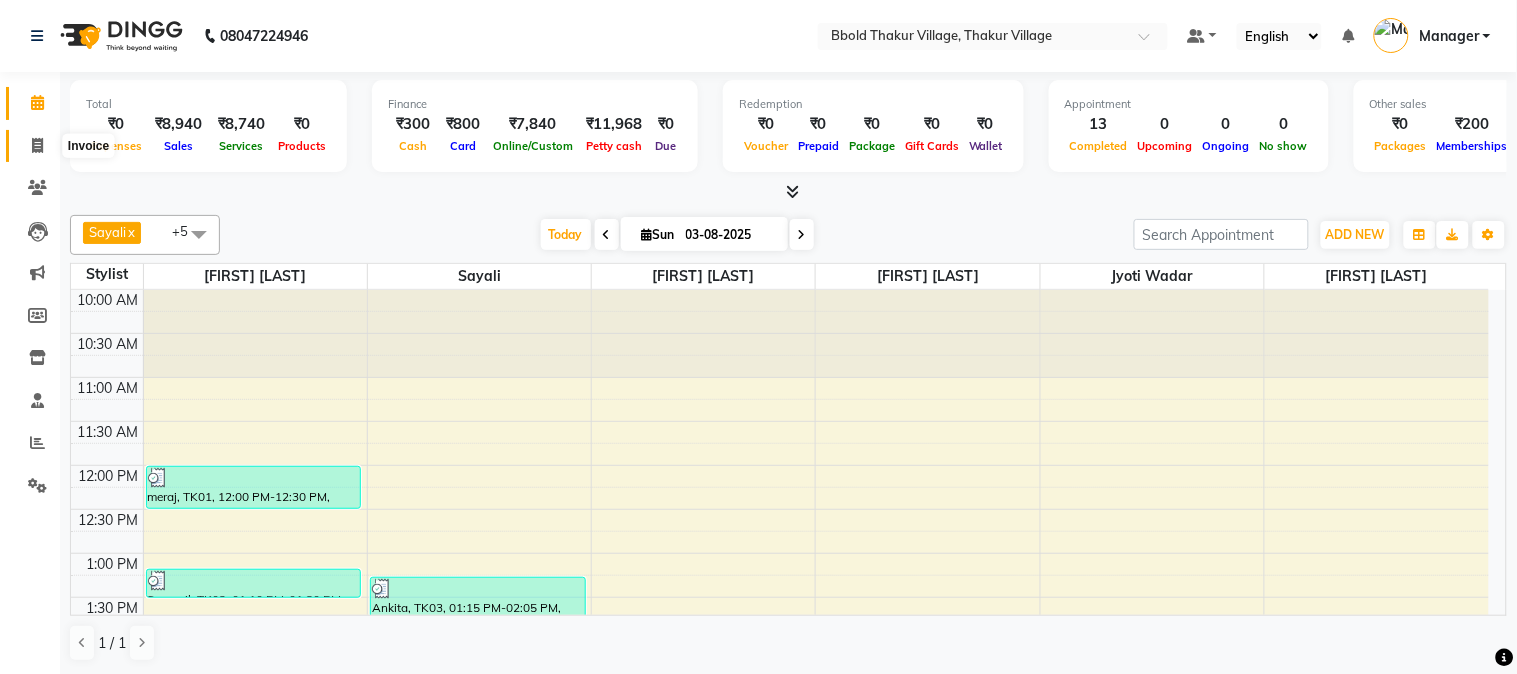 click 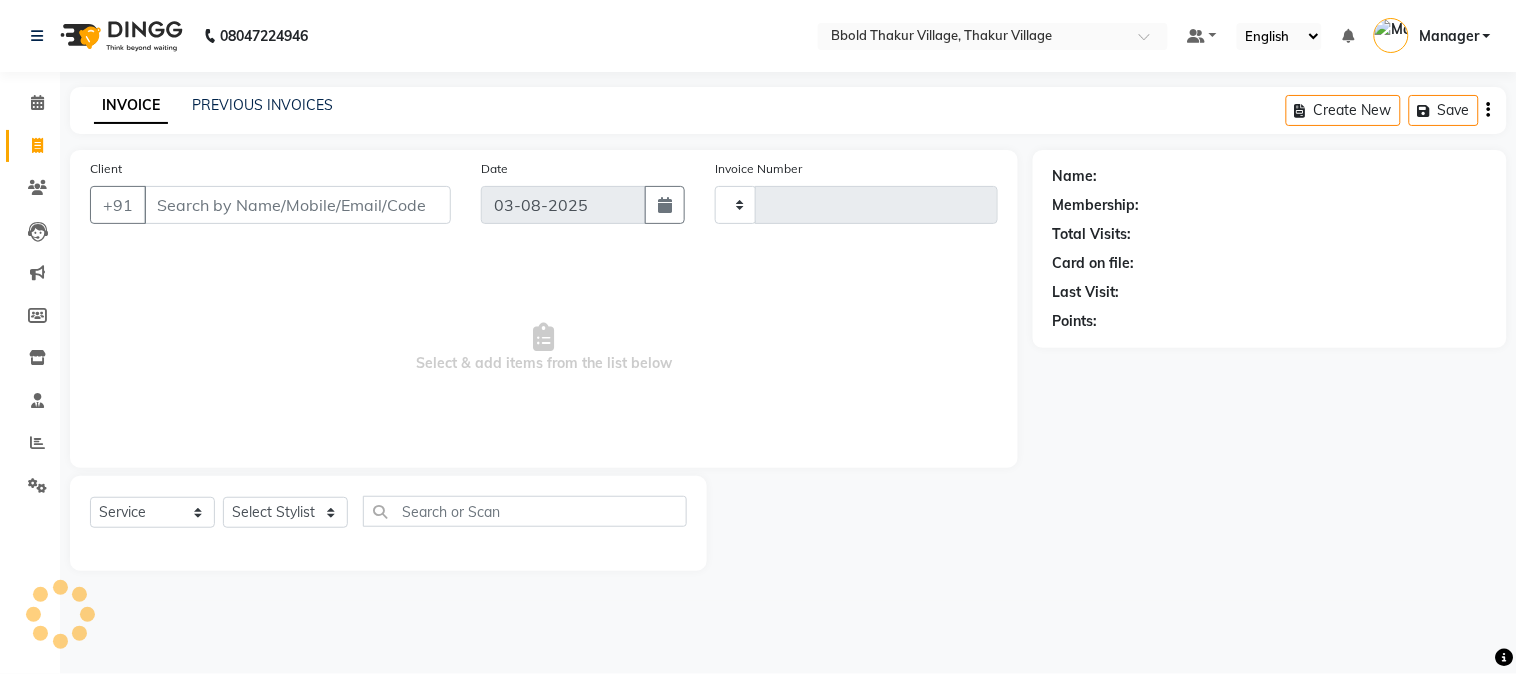 type on "1043" 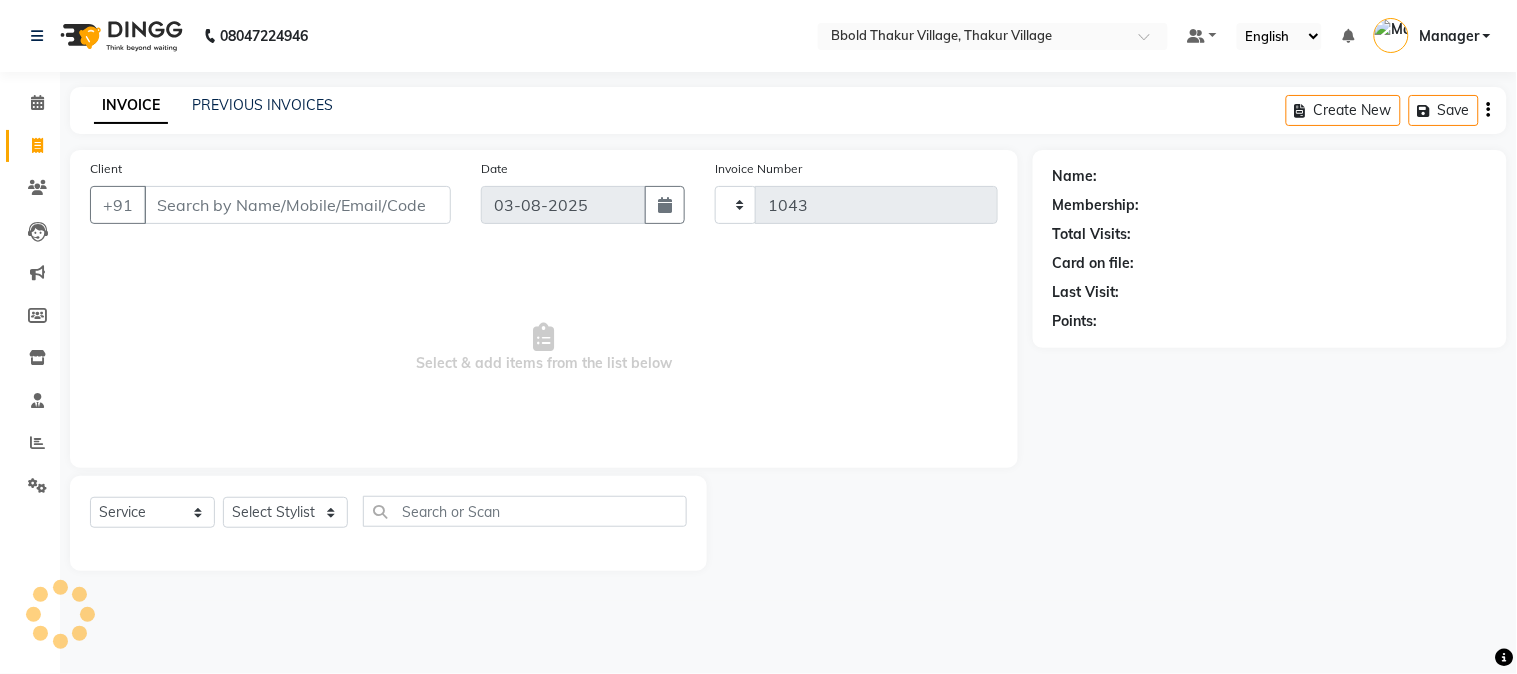 select on "7742" 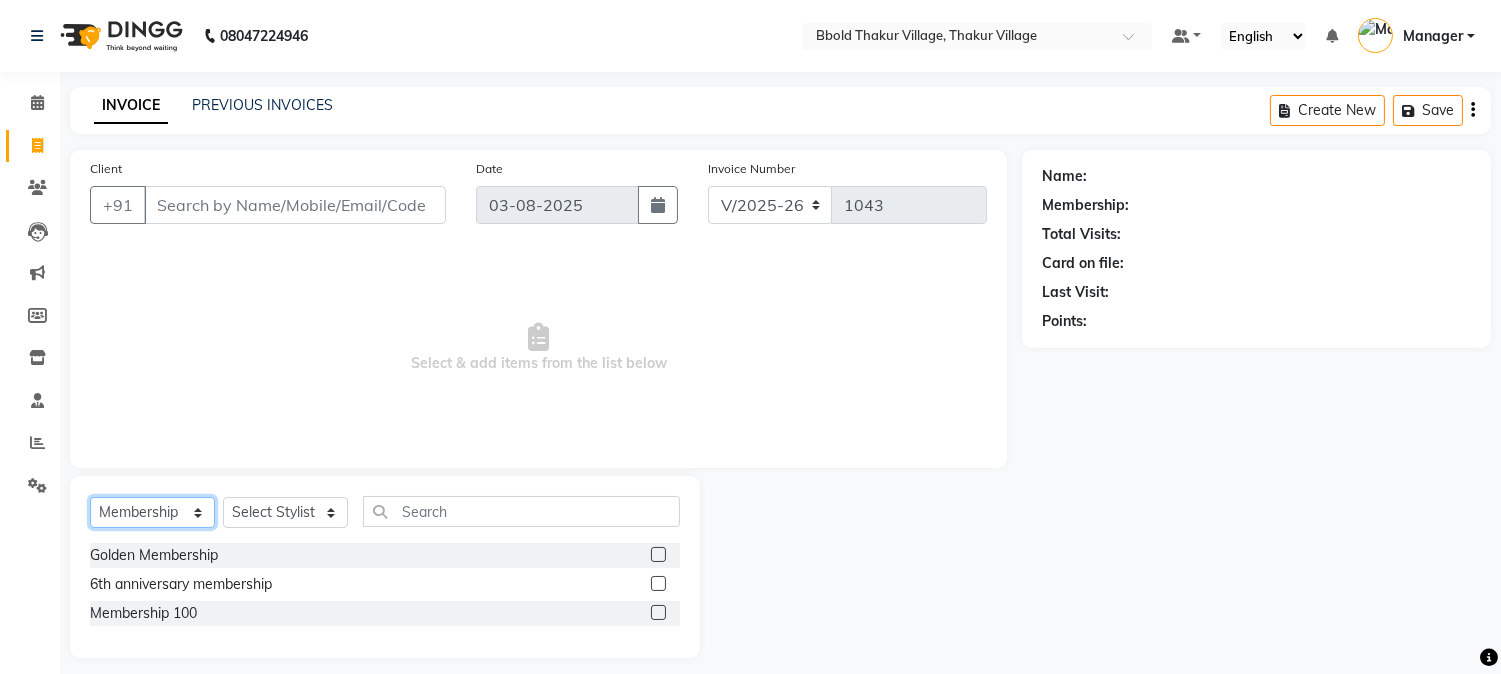 click on "Select  Service  Product  Membership  Package Voucher Prepaid Gift Card" 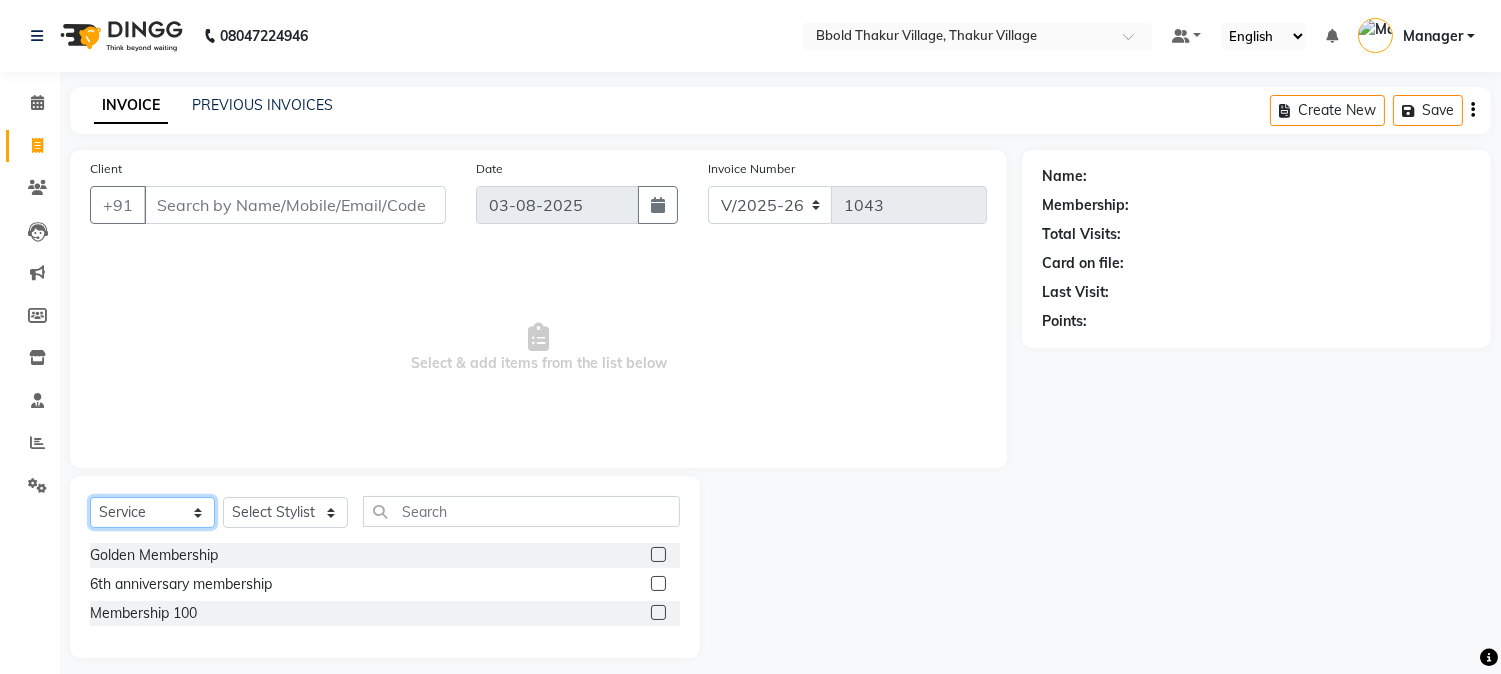 click on "Select  Service  Product  Membership  Package Voucher Prepaid Gift Card" 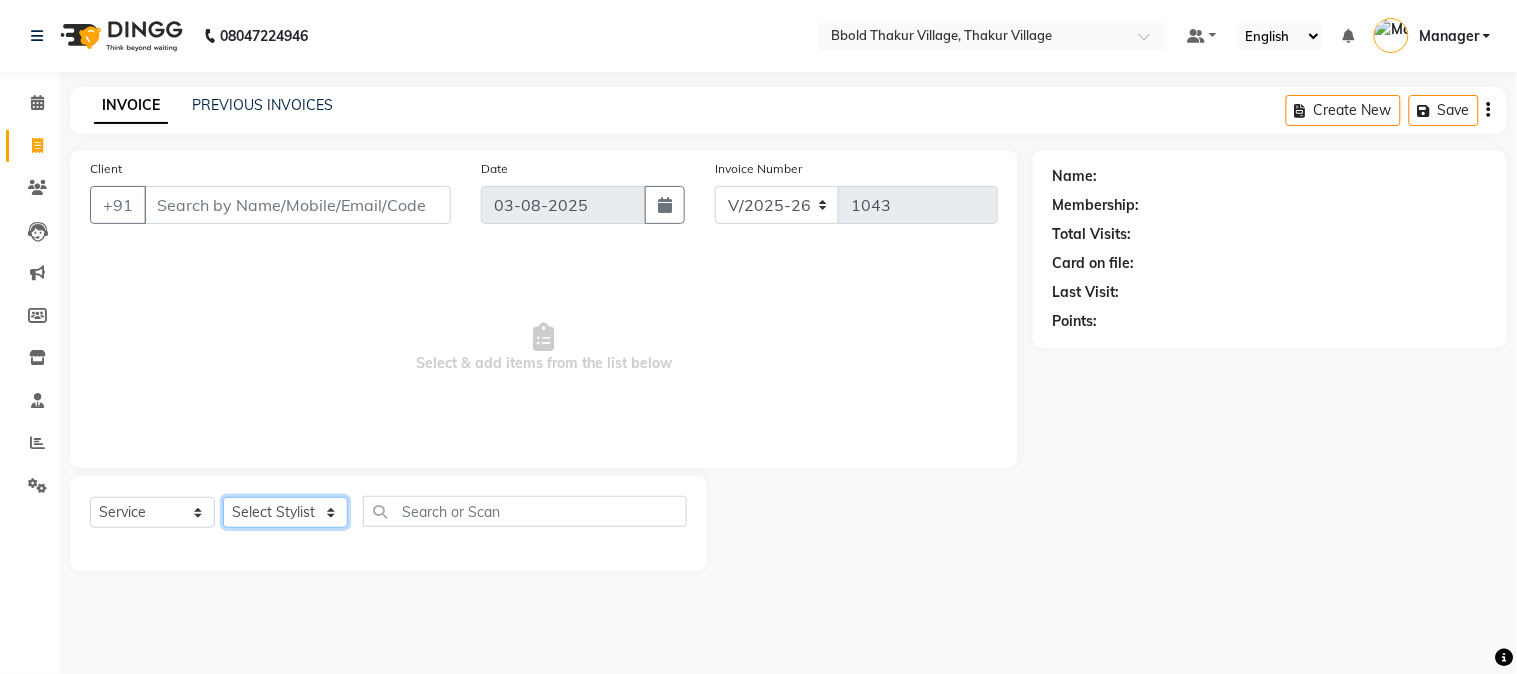 click on "Select Stylist [FIRST] [LAST] [FIRST] [LAST] Manager [FIRST] [LAST] [FIRST] [LAST] [FIRST] [LAST] [FIRST] [LAST]" 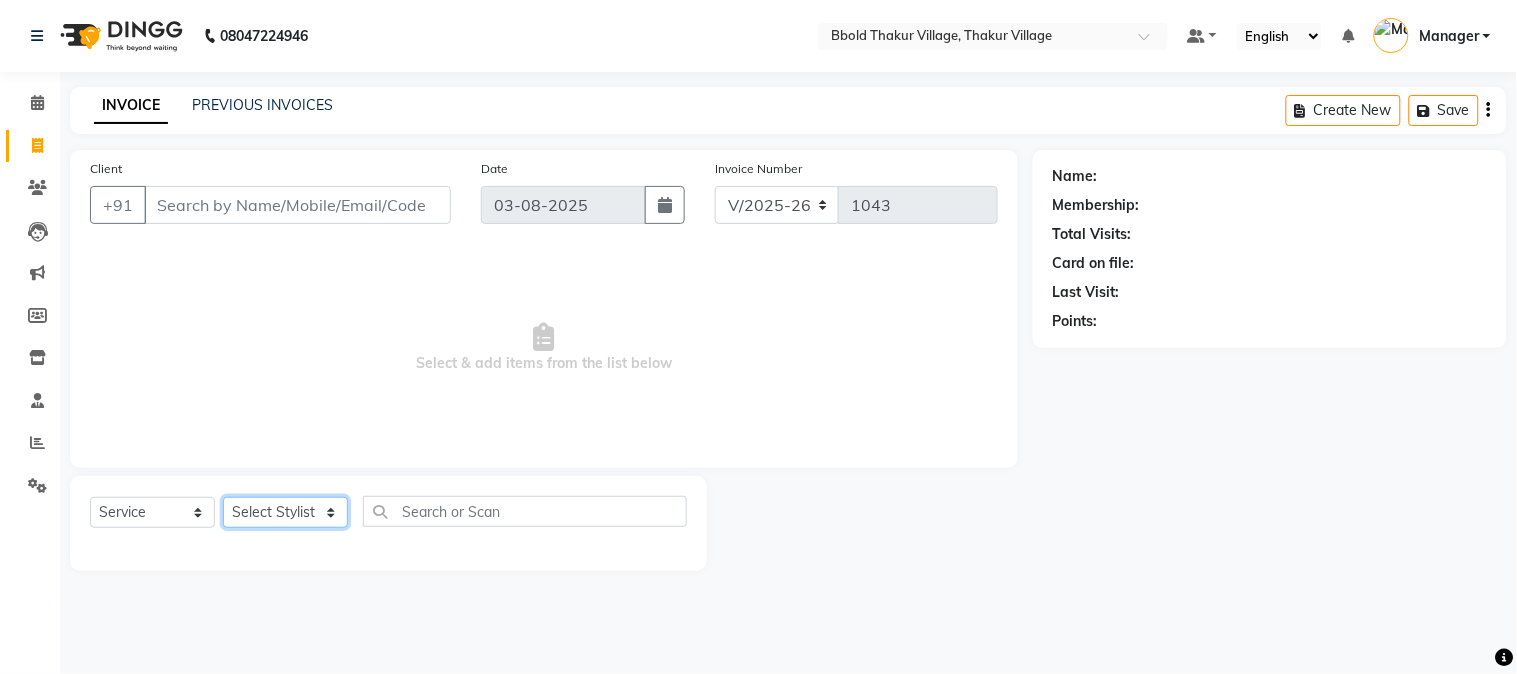 select on "85918" 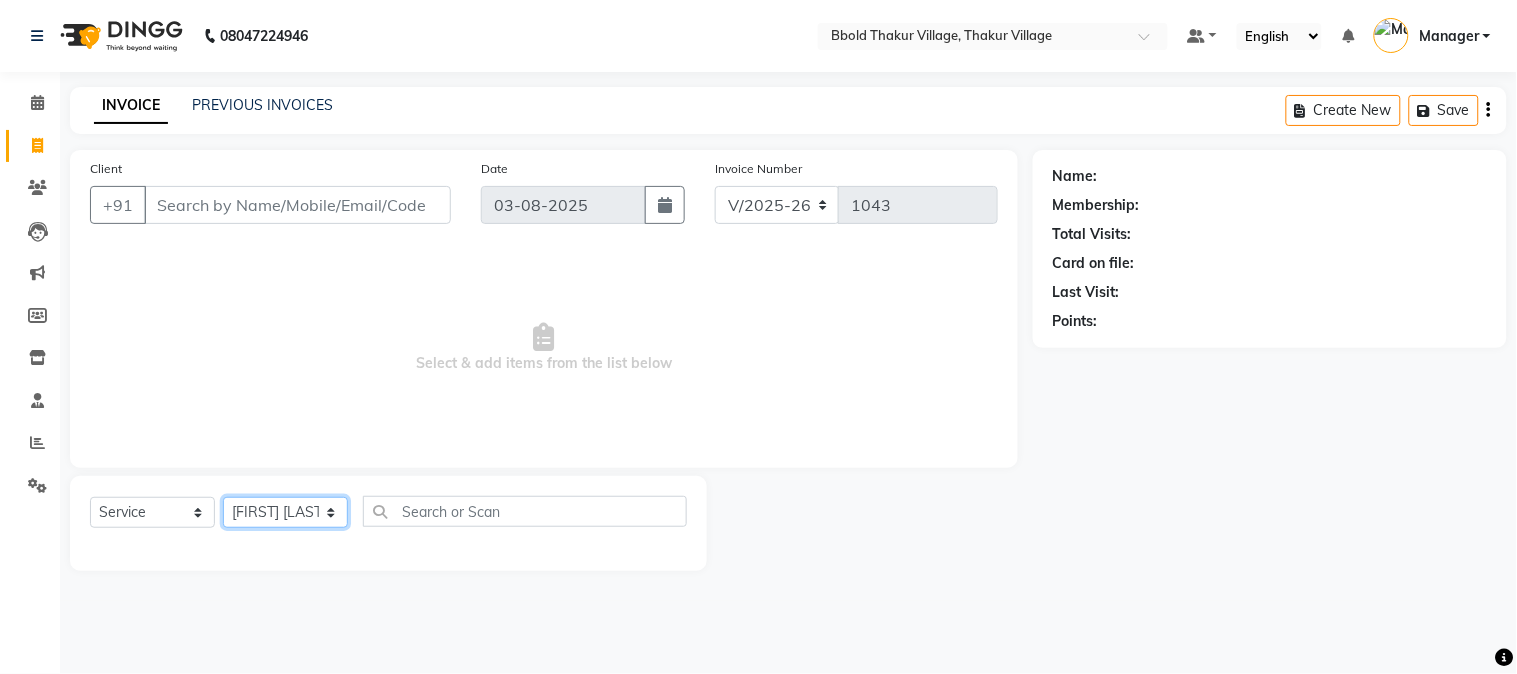 click on "Select Stylist [FIRST] [LAST] [FIRST] [LAST] Manager [FIRST] [LAST] [FIRST] [LAST] [FIRST] [LAST] [FIRST] [LAST]" 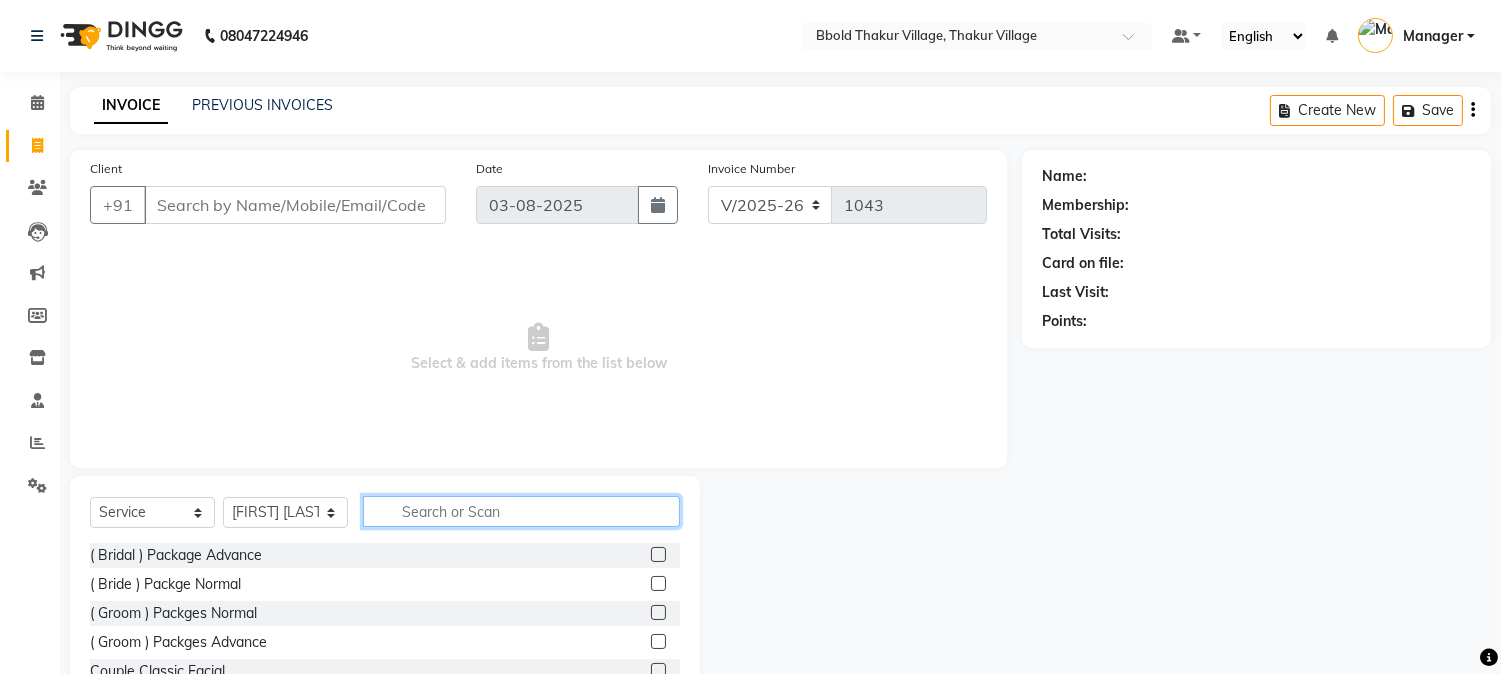 click 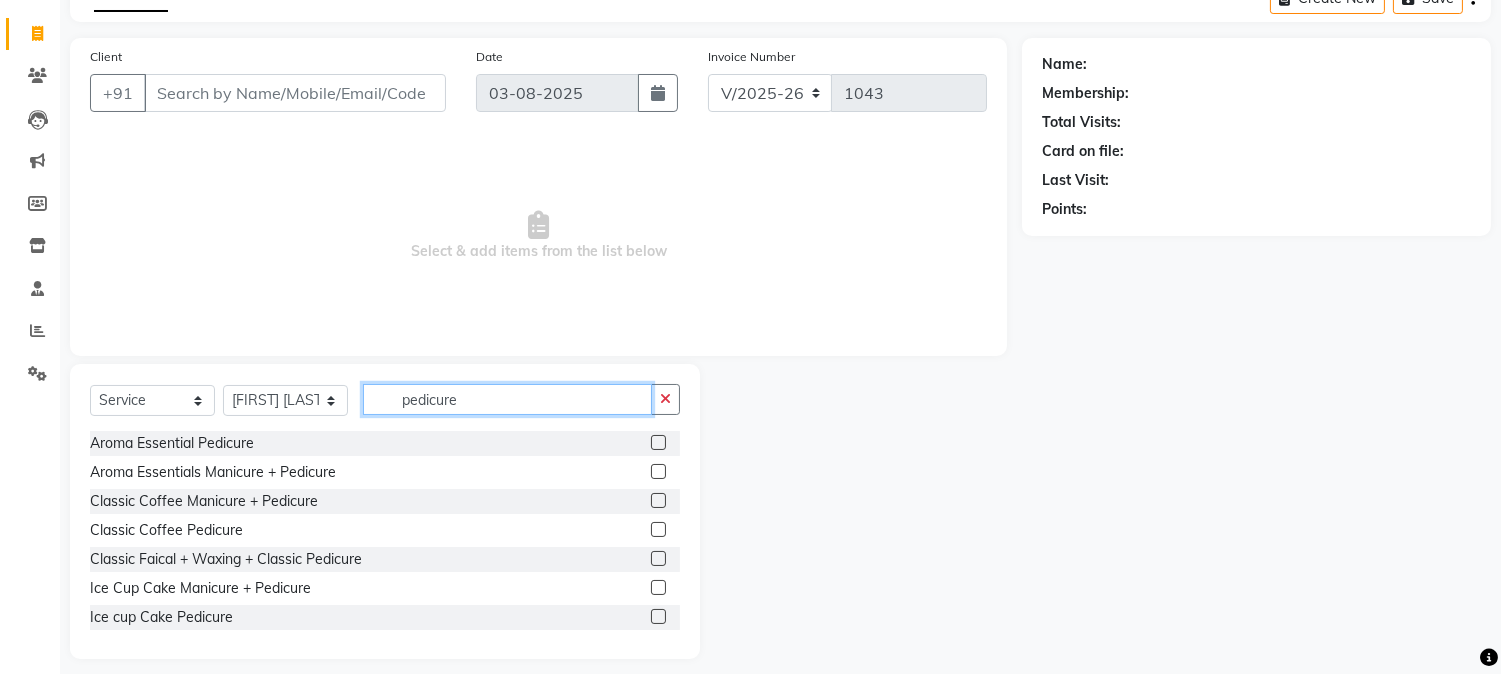 scroll, scrollTop: 114, scrollLeft: 0, axis: vertical 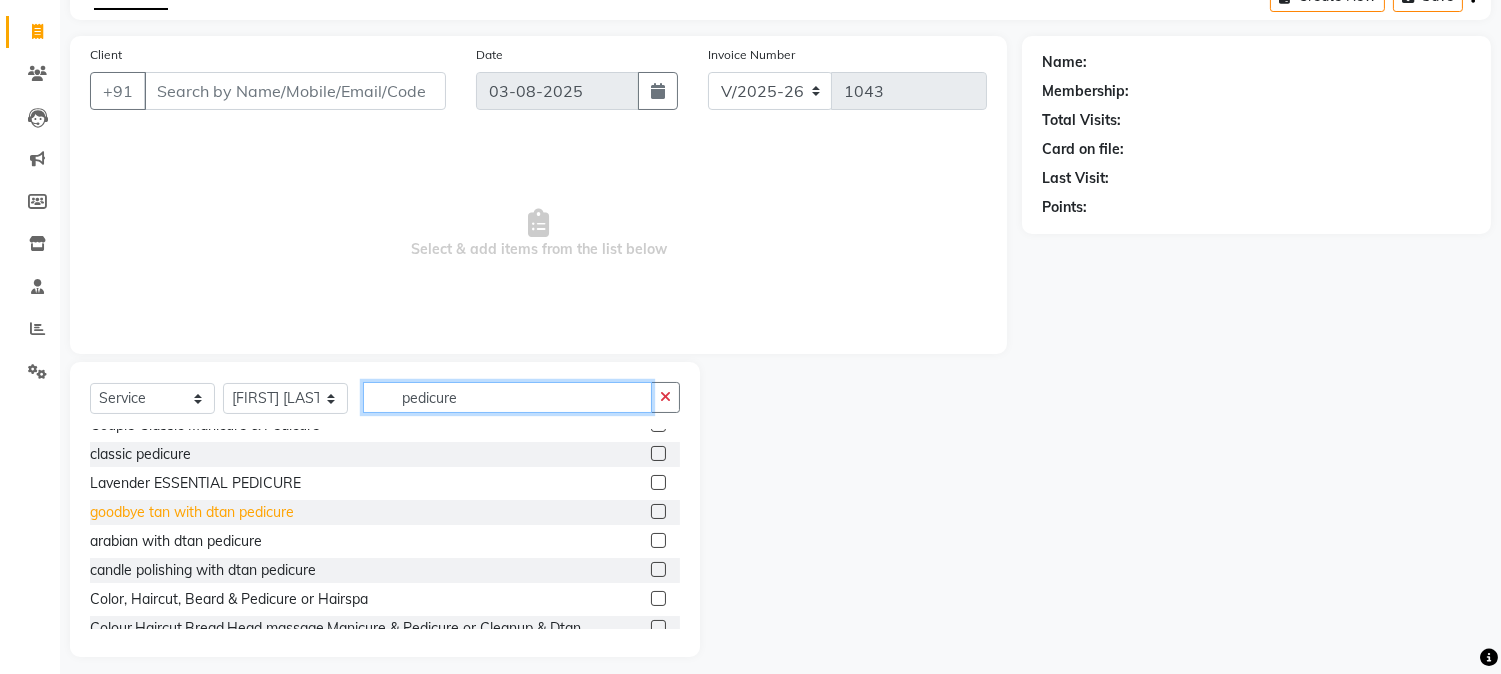 type on "pedicure" 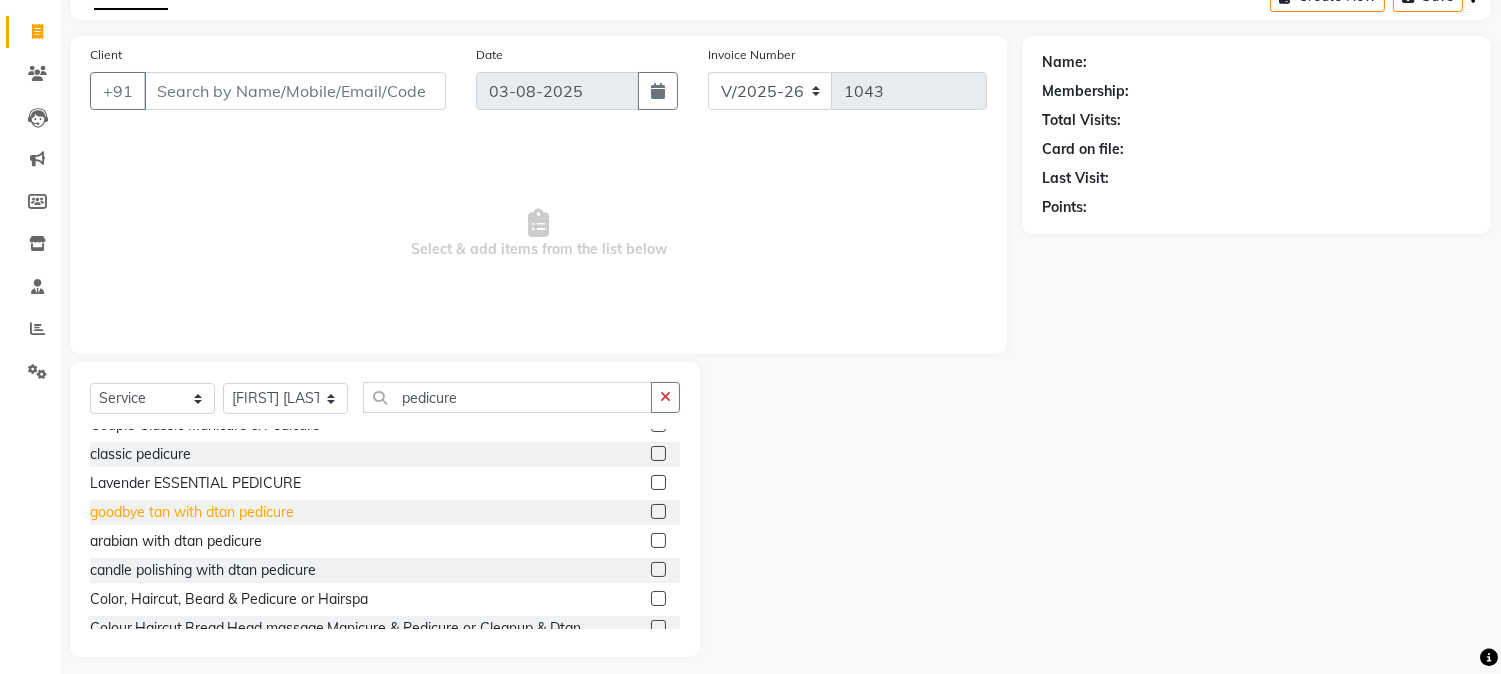 click on "goodbye tan with dtan pedicure" 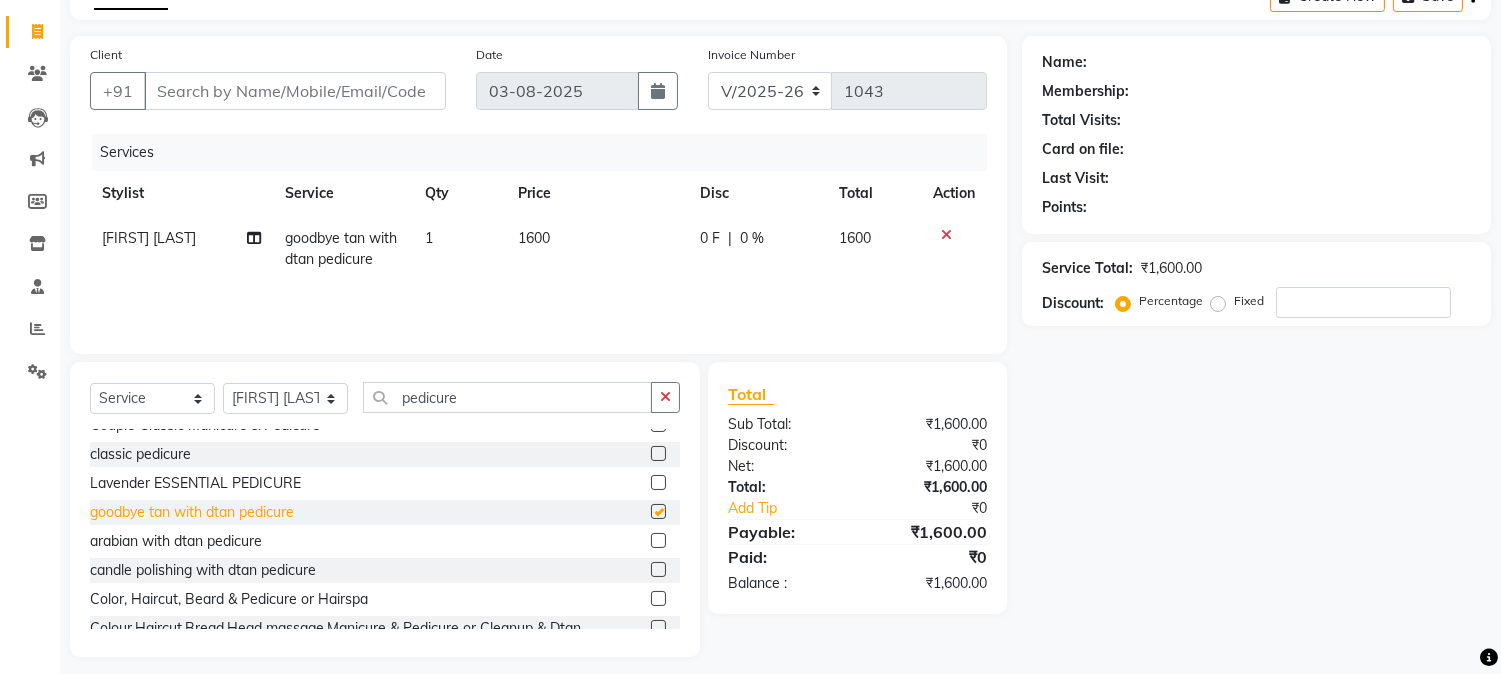 checkbox on "false" 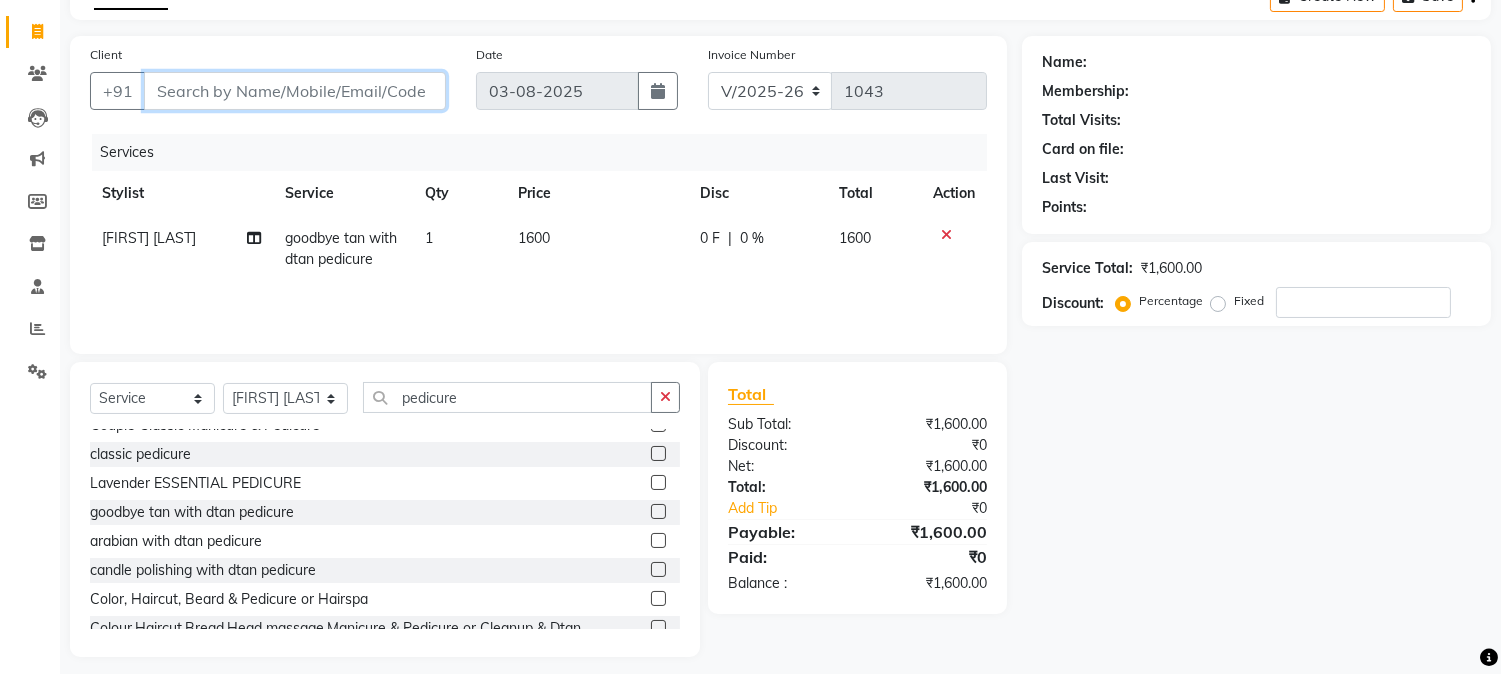 click on "Client" at bounding box center (295, 91) 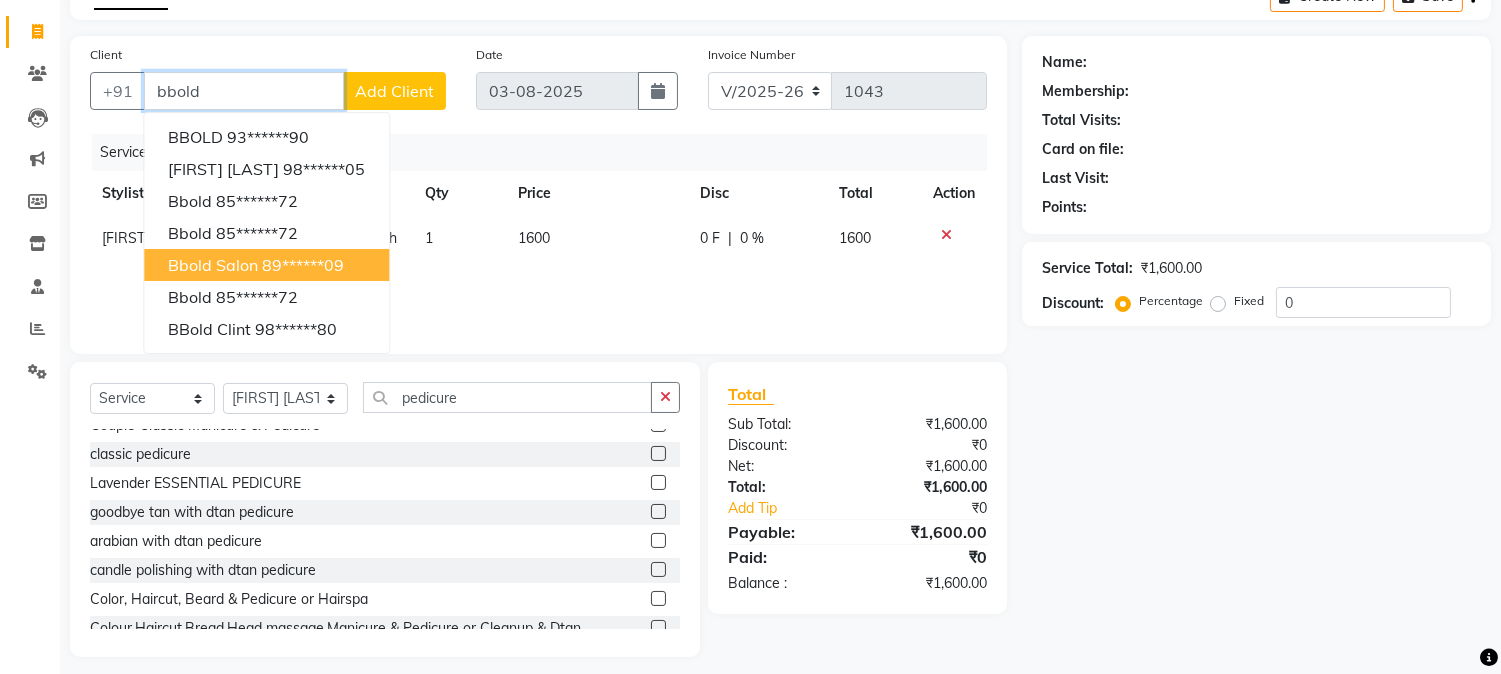 click on "bbold salon" at bounding box center (213, 265) 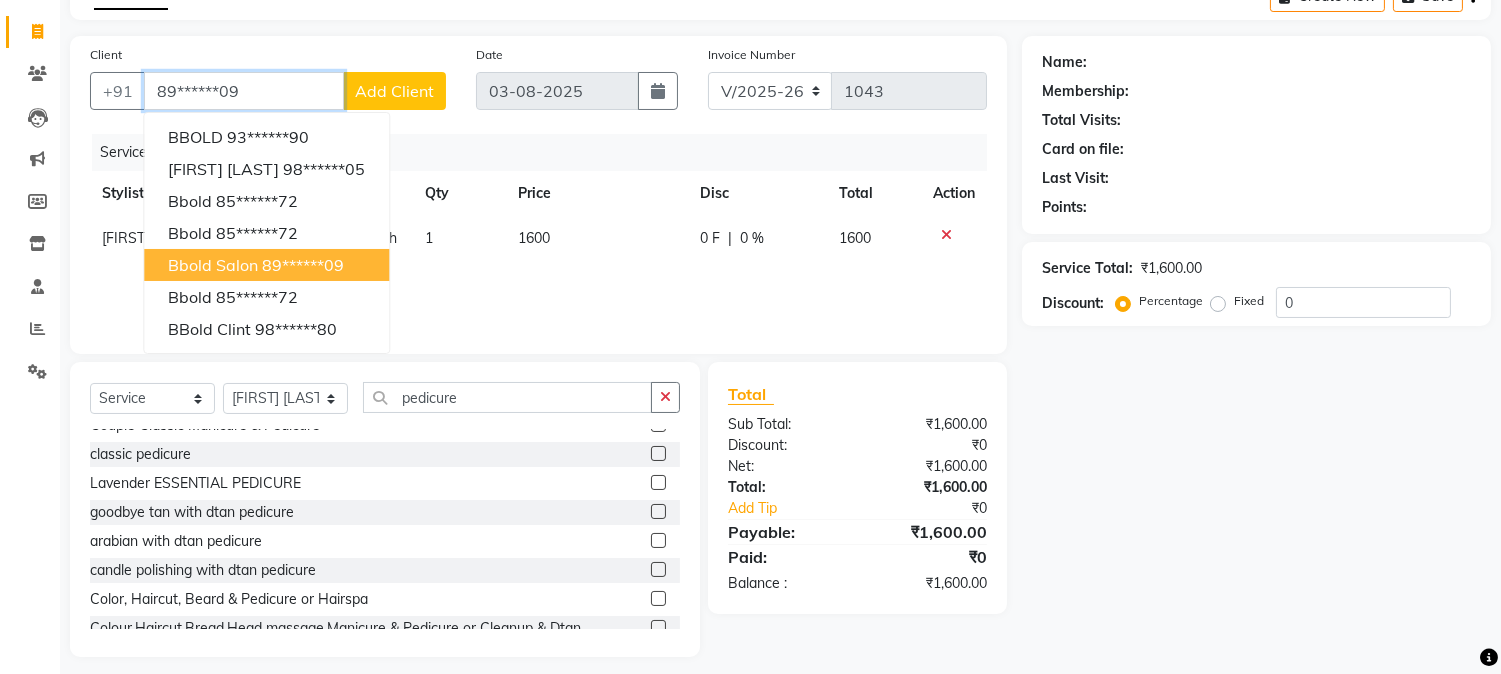 type on "89******09" 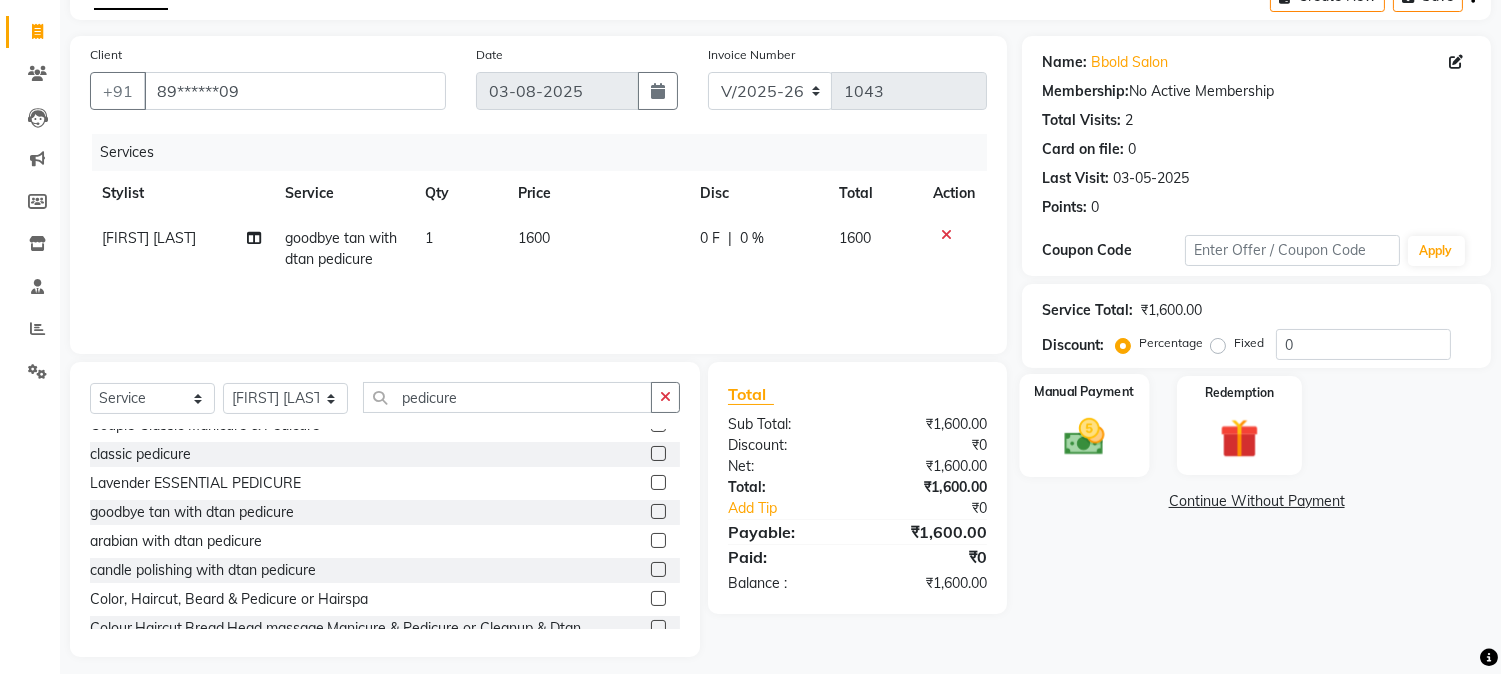 click 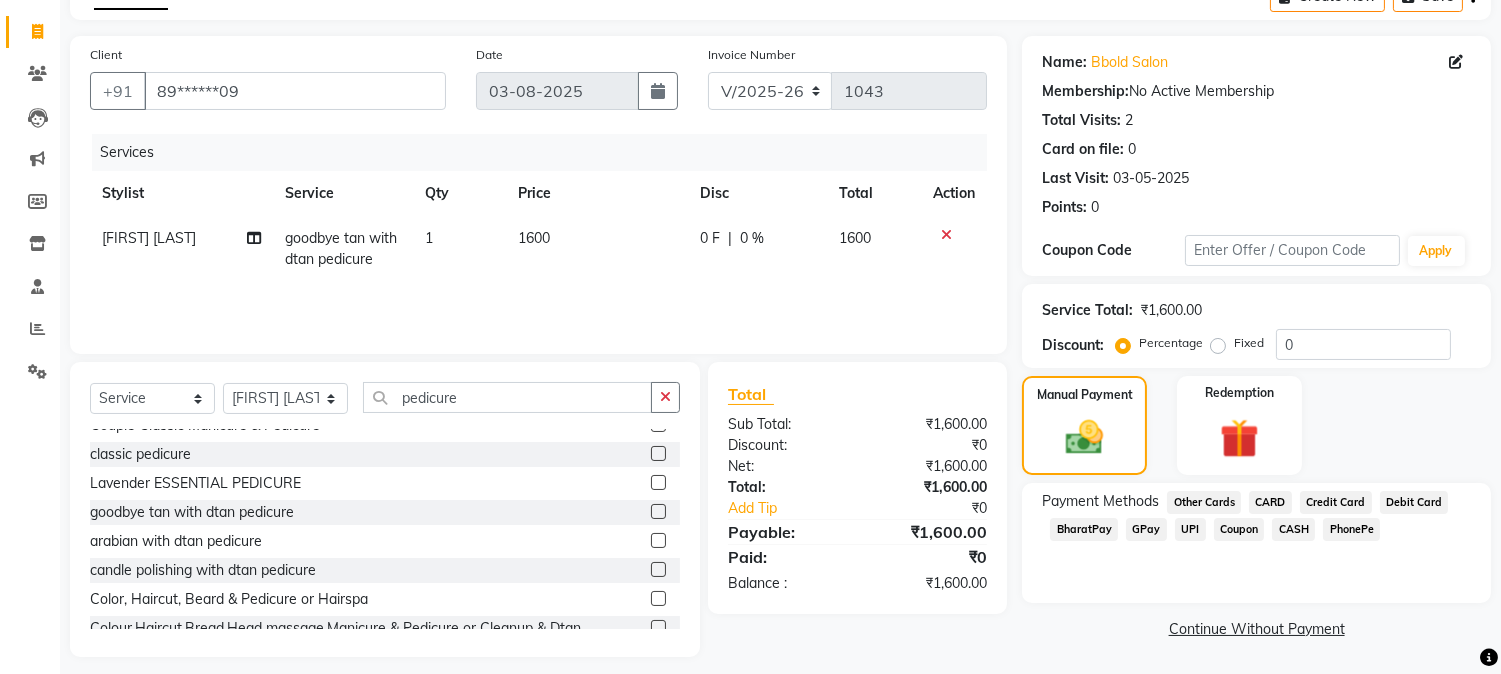click on "GPay" 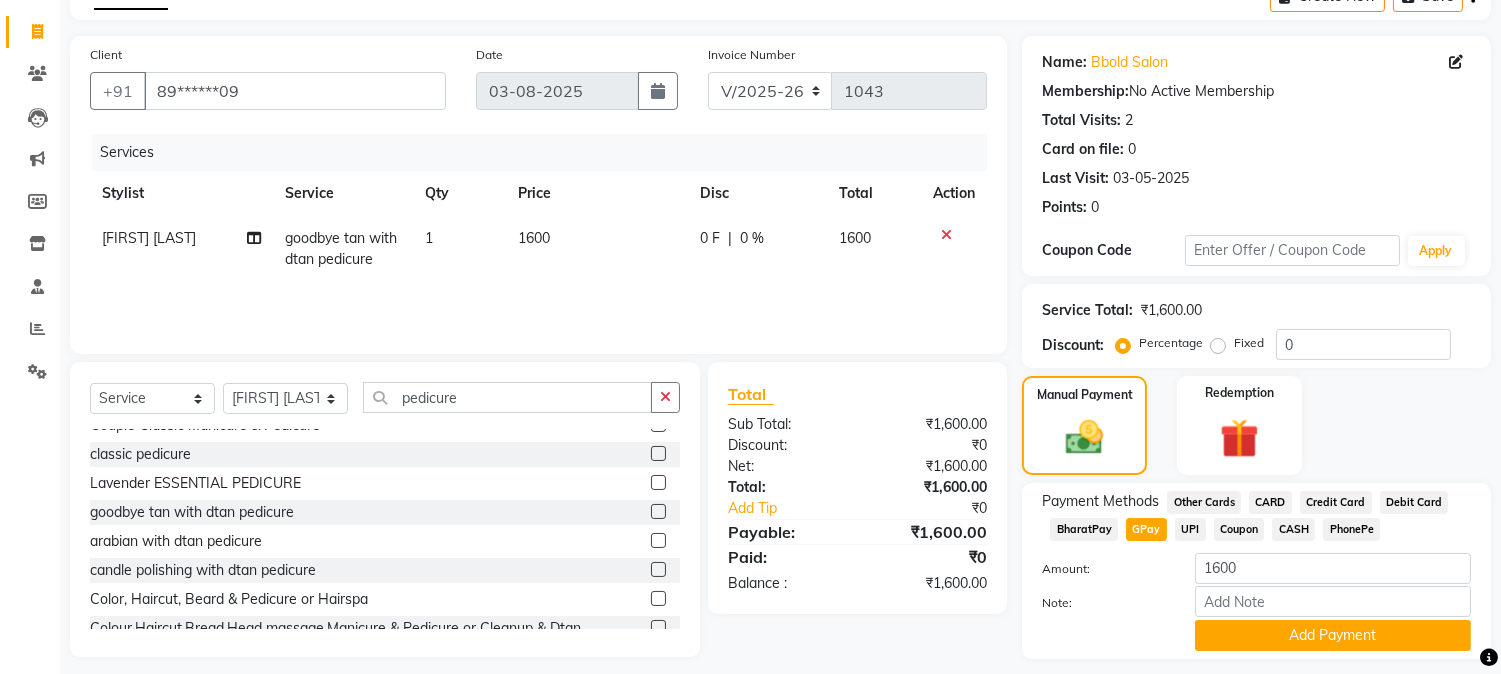 scroll, scrollTop: 170, scrollLeft: 0, axis: vertical 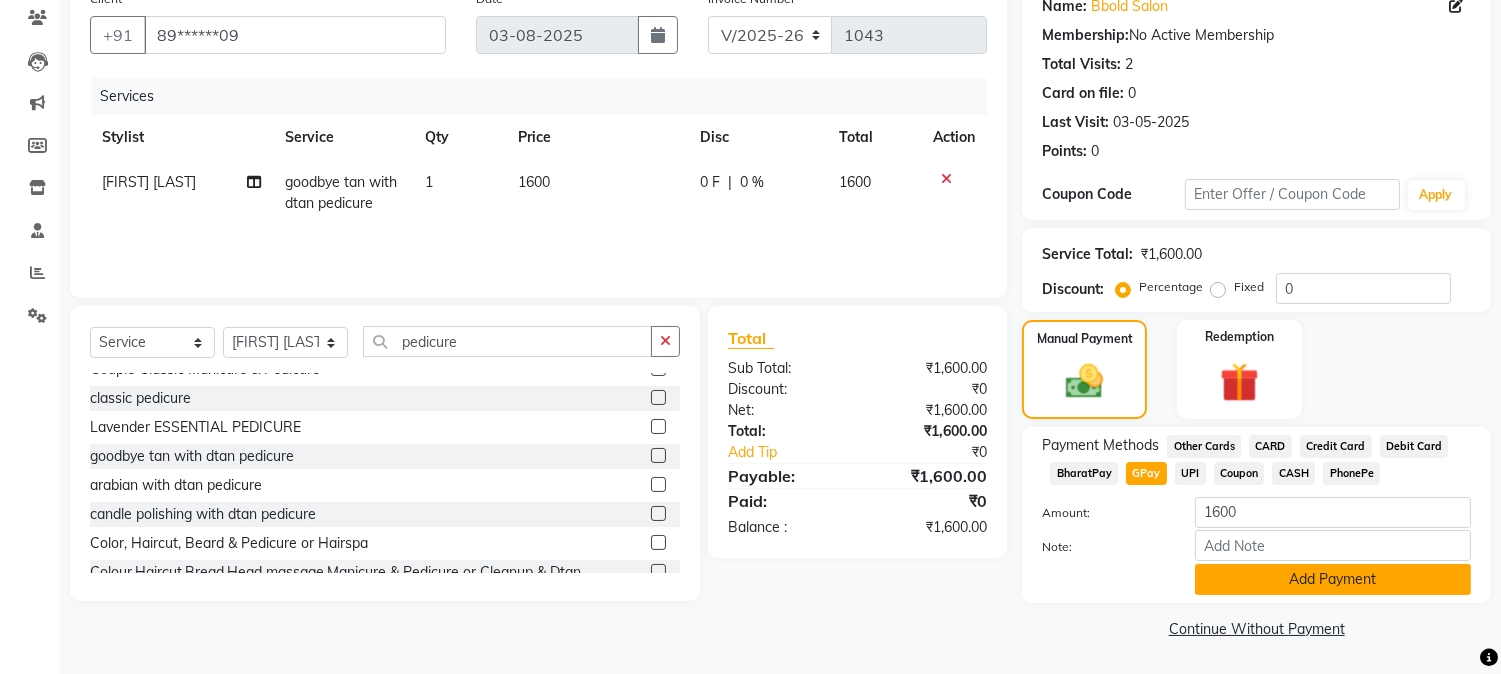 click on "Add Payment" 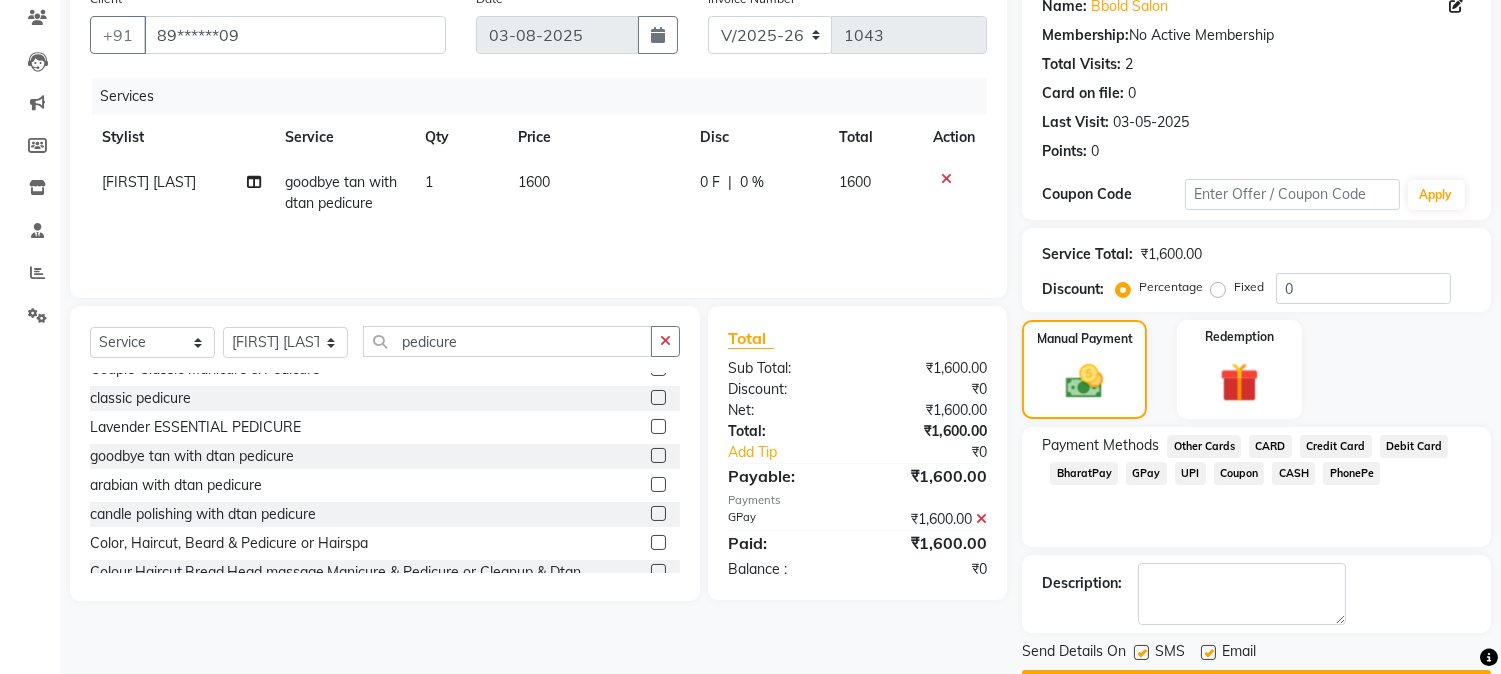 scroll, scrollTop: 225, scrollLeft: 0, axis: vertical 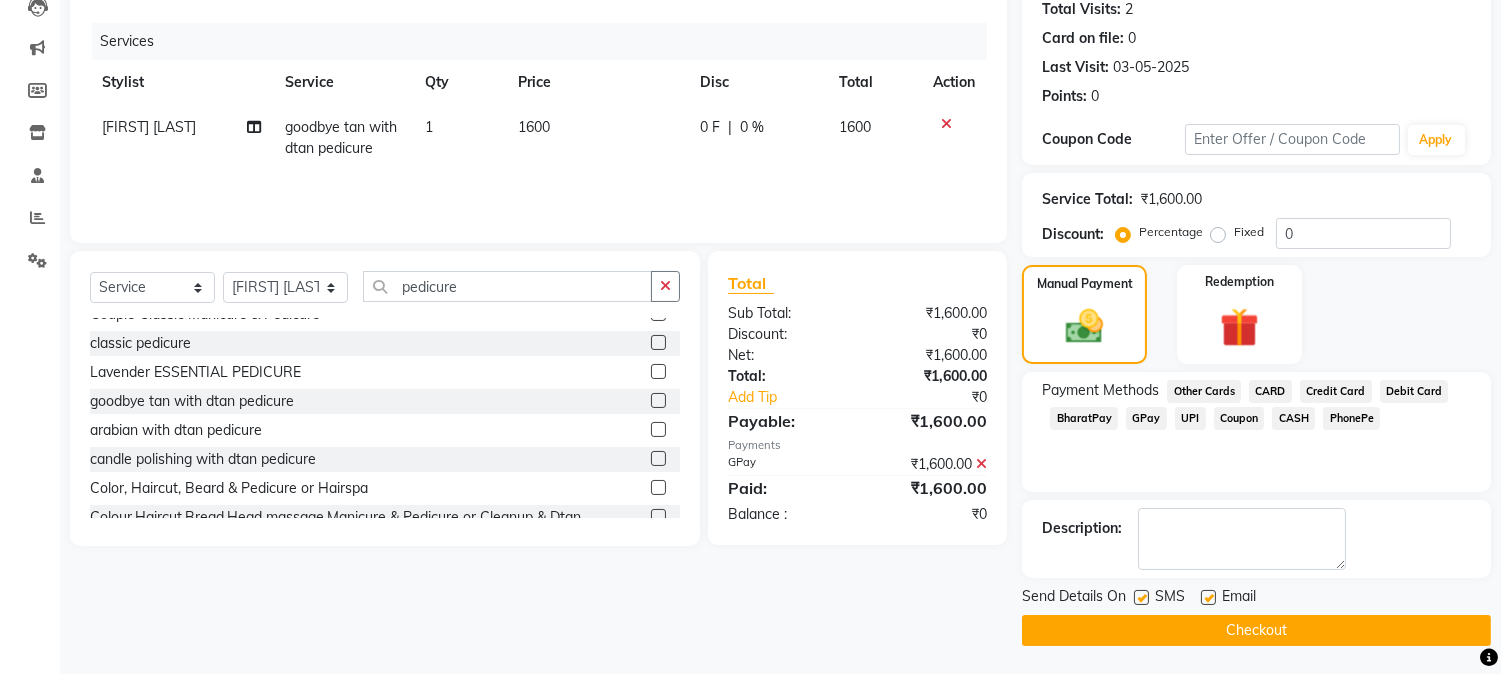 click on "Checkout" 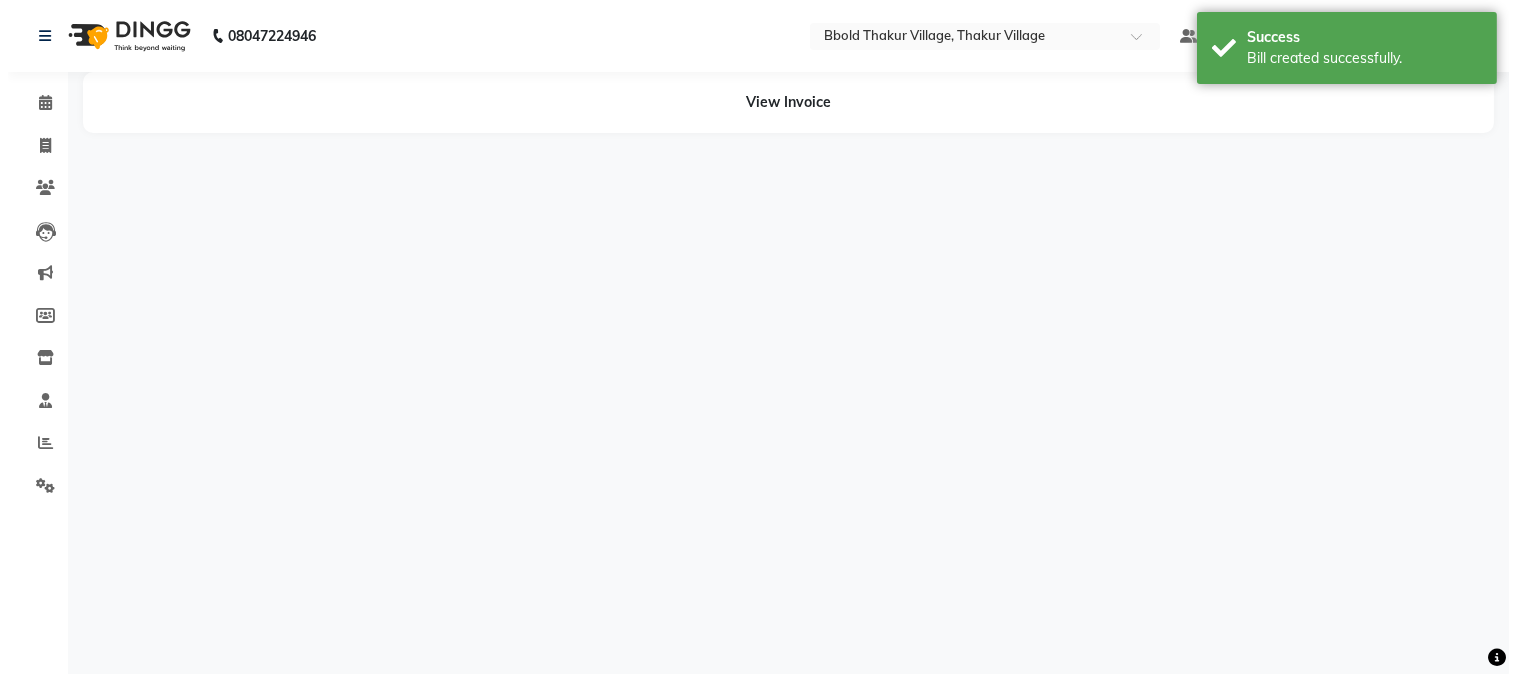 scroll, scrollTop: 0, scrollLeft: 0, axis: both 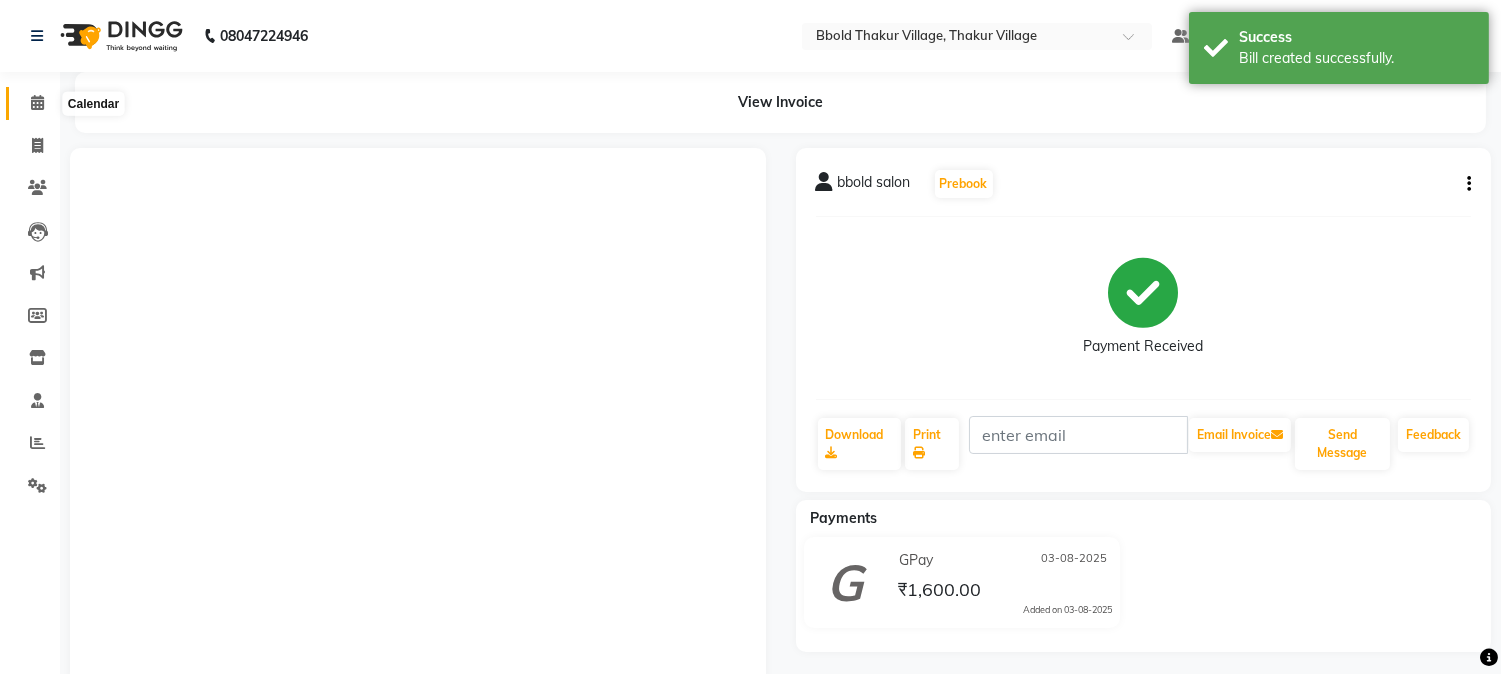 click 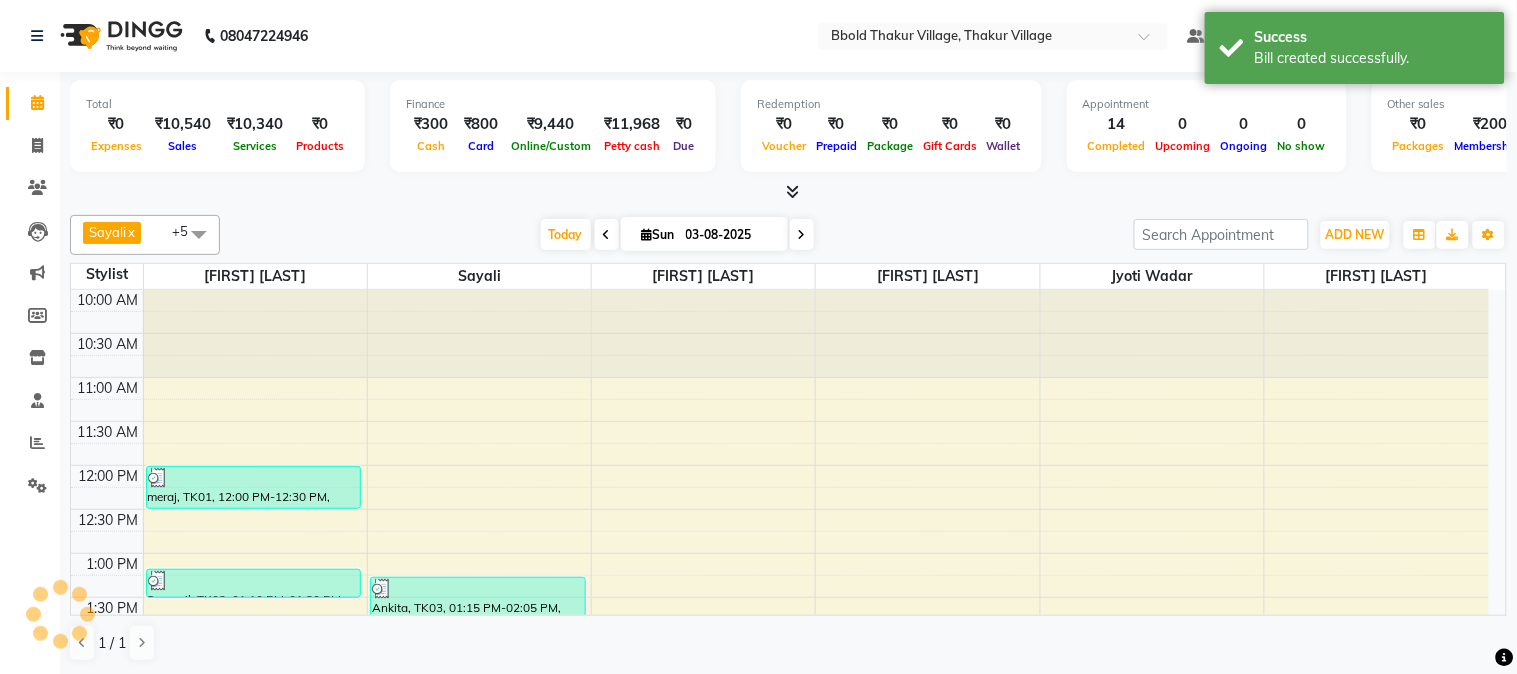 scroll, scrollTop: 0, scrollLeft: 0, axis: both 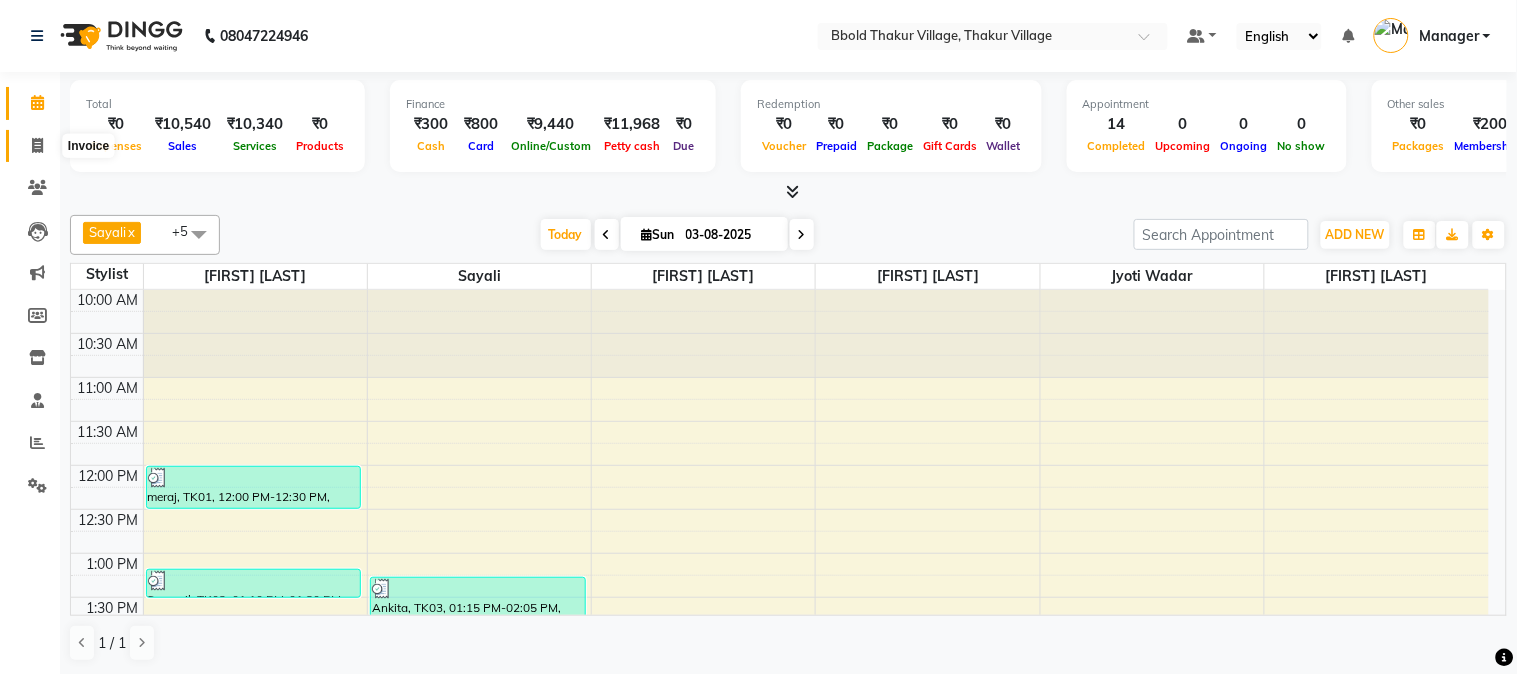 click 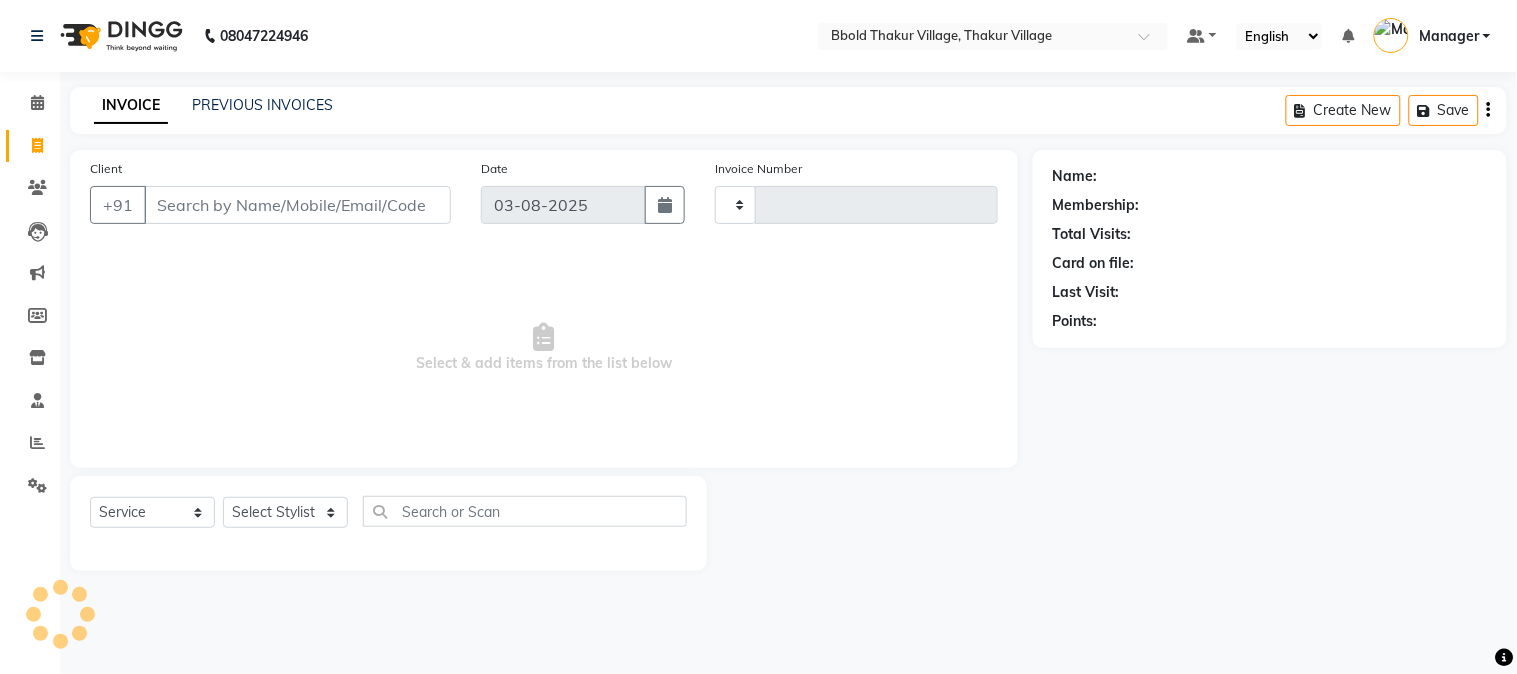 click on "Client" at bounding box center [297, 205] 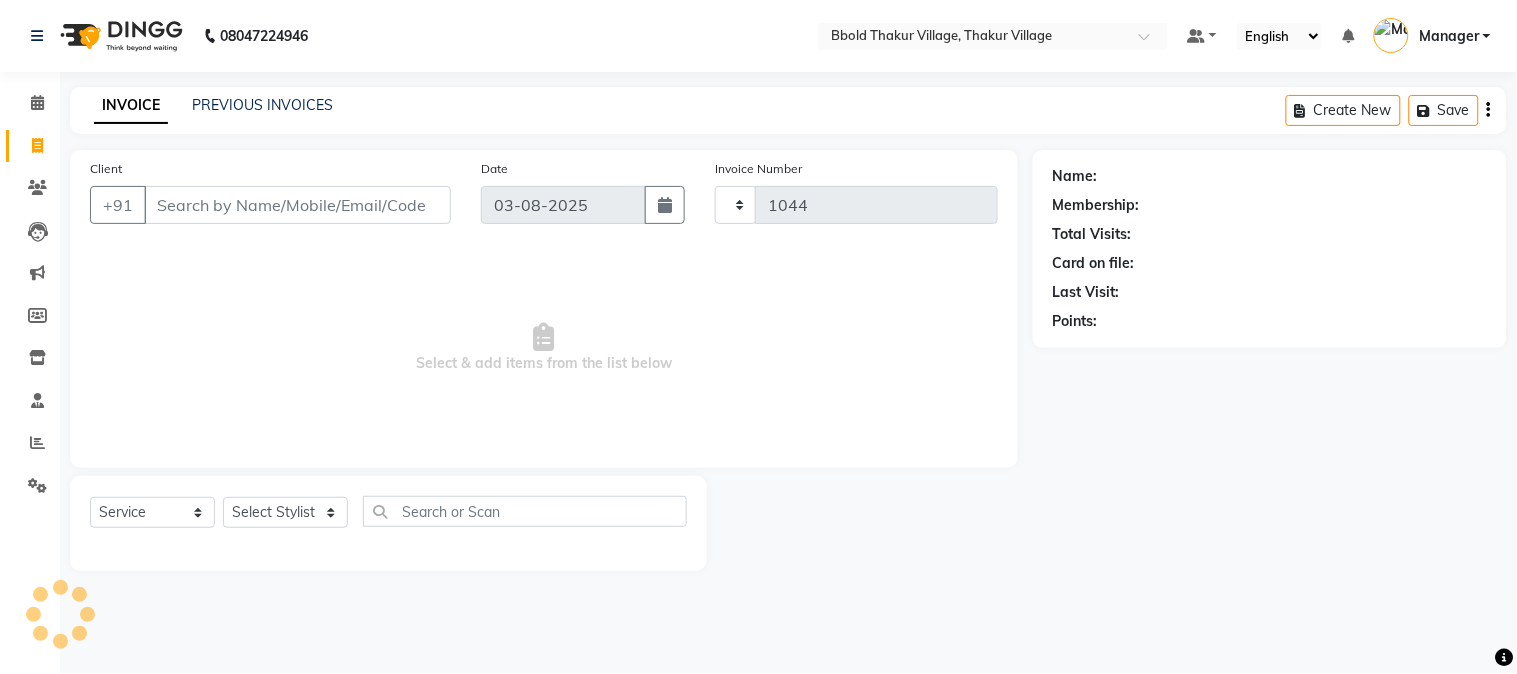 select on "7742" 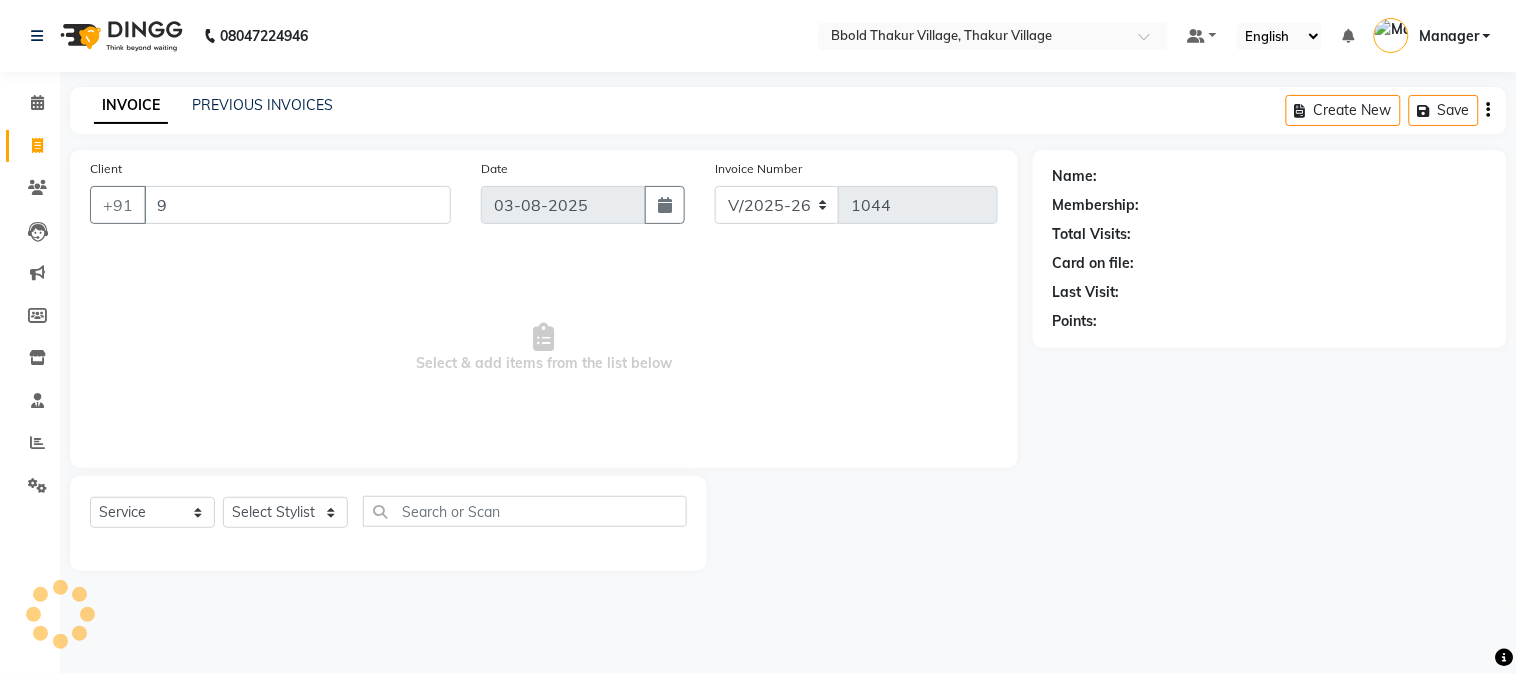 type on "99" 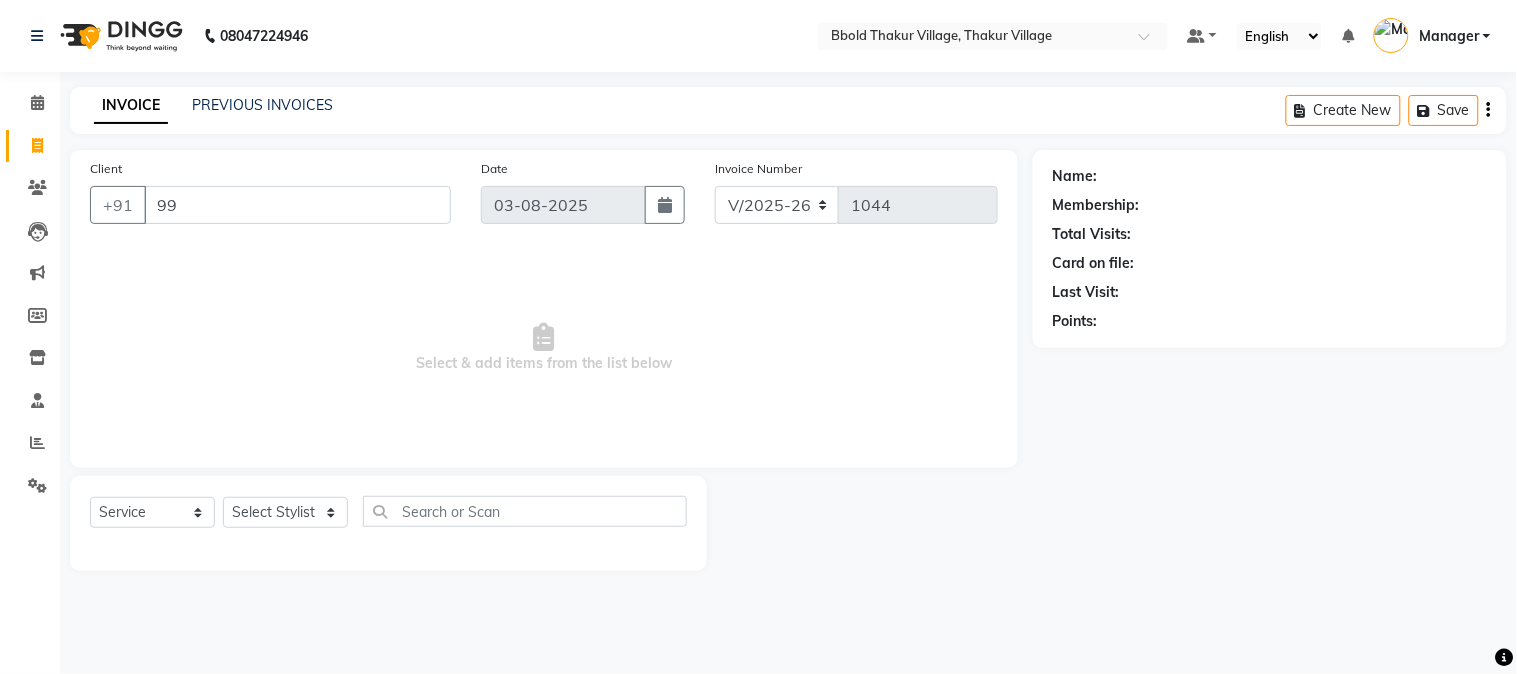 select on "membership" 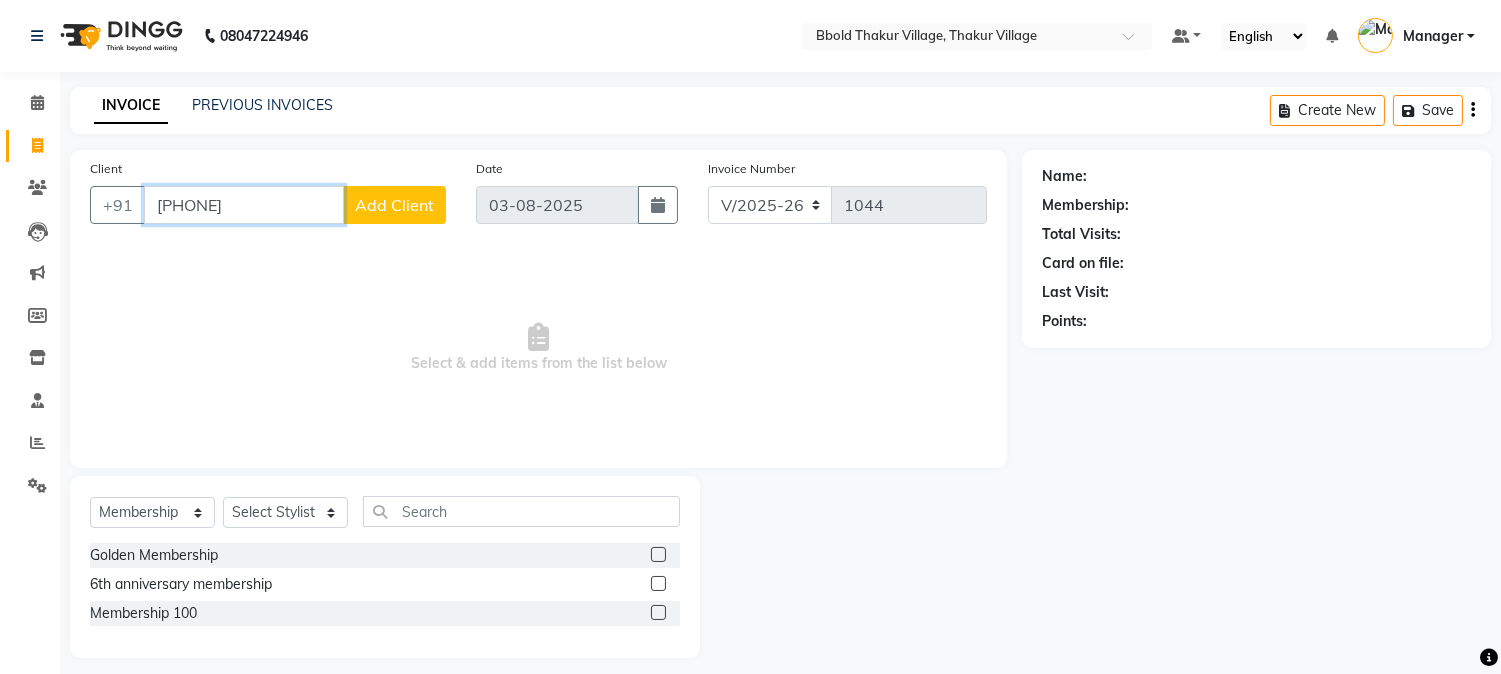 click on "[PHONE]" at bounding box center [244, 205] 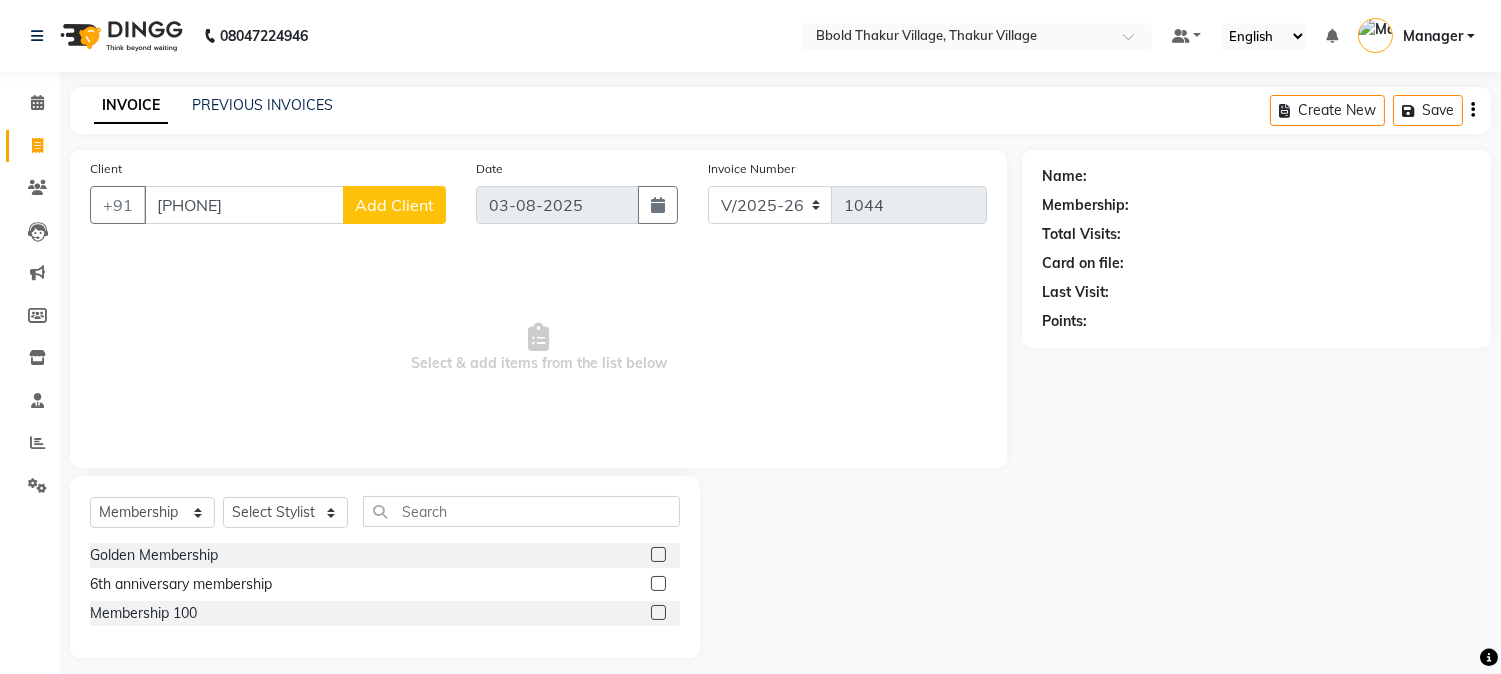 click on "Add Client" 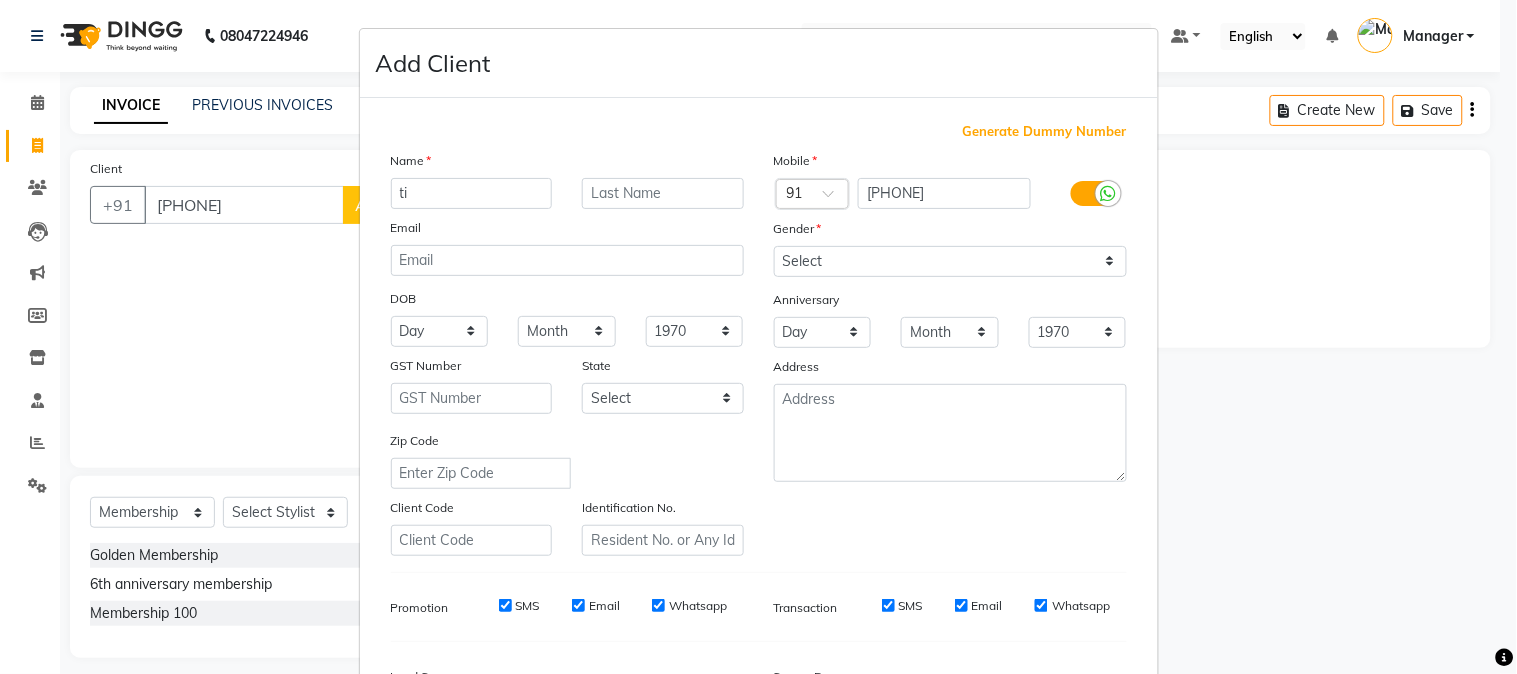 type on "t" 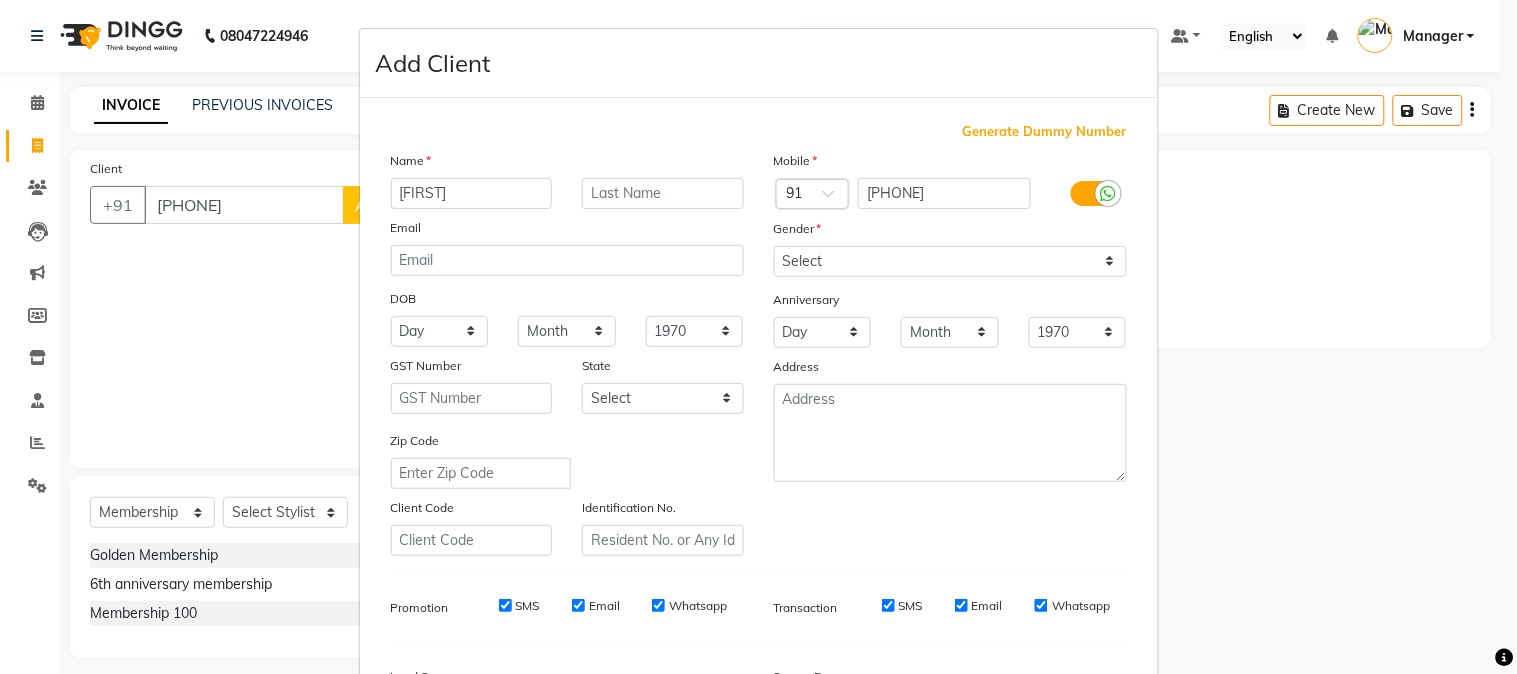 type on "[FIRST]" 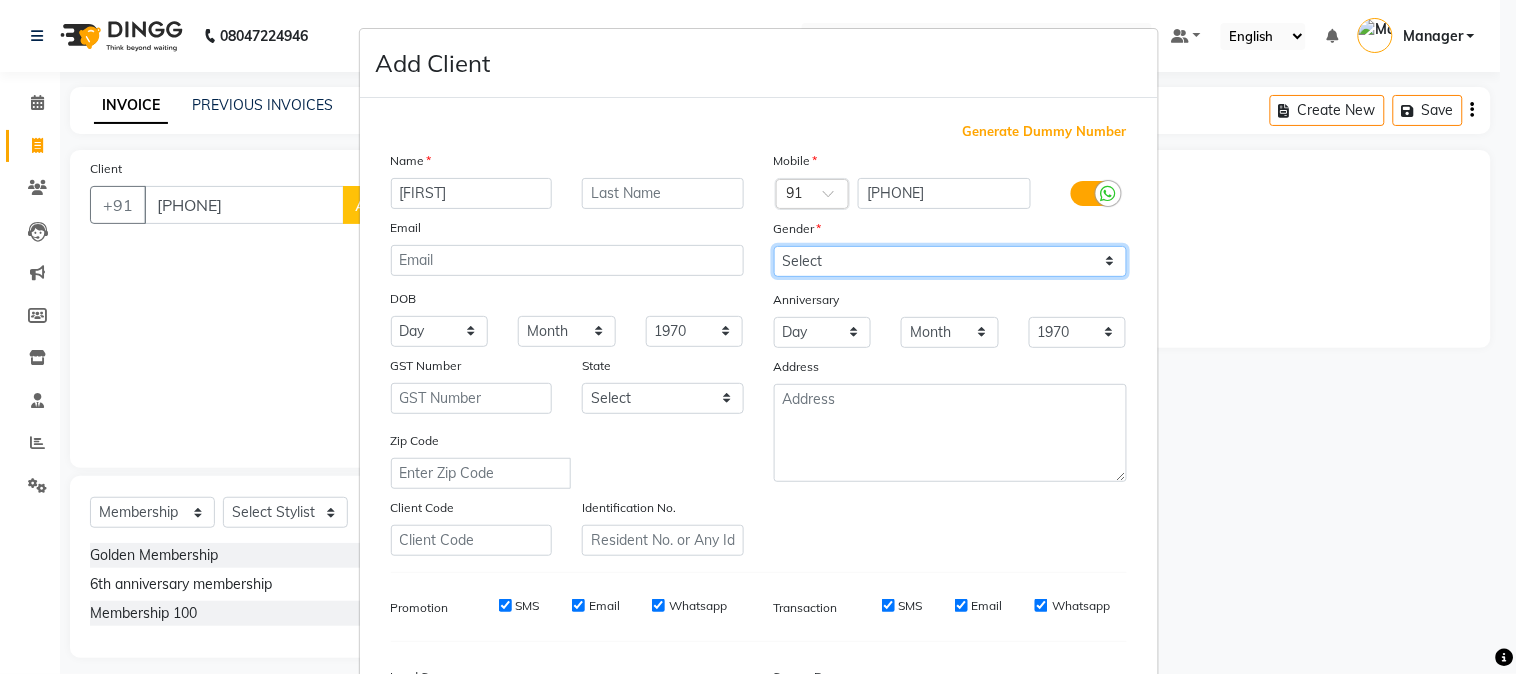 click on "Select Male Female Other Prefer Not To Say" at bounding box center (950, 261) 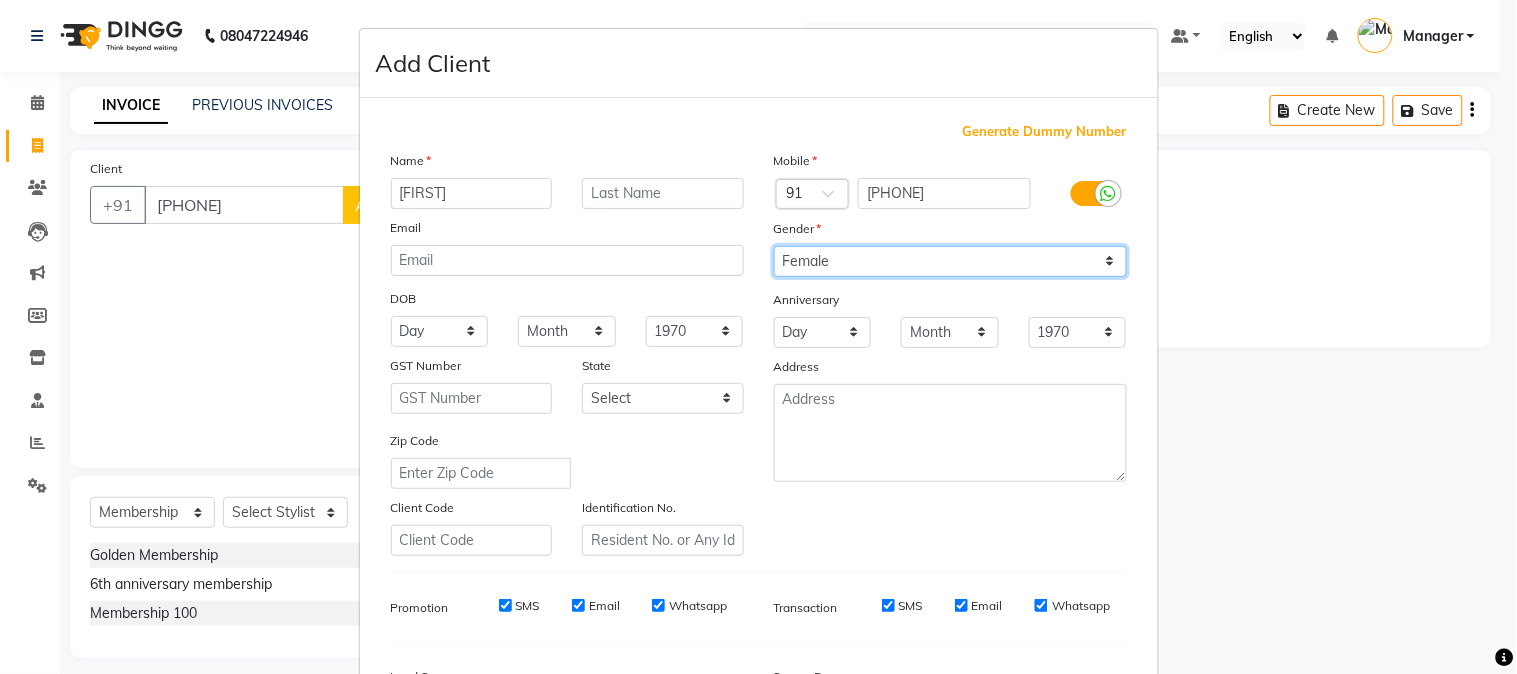 click on "Select Male Female Other Prefer Not To Say" at bounding box center (950, 261) 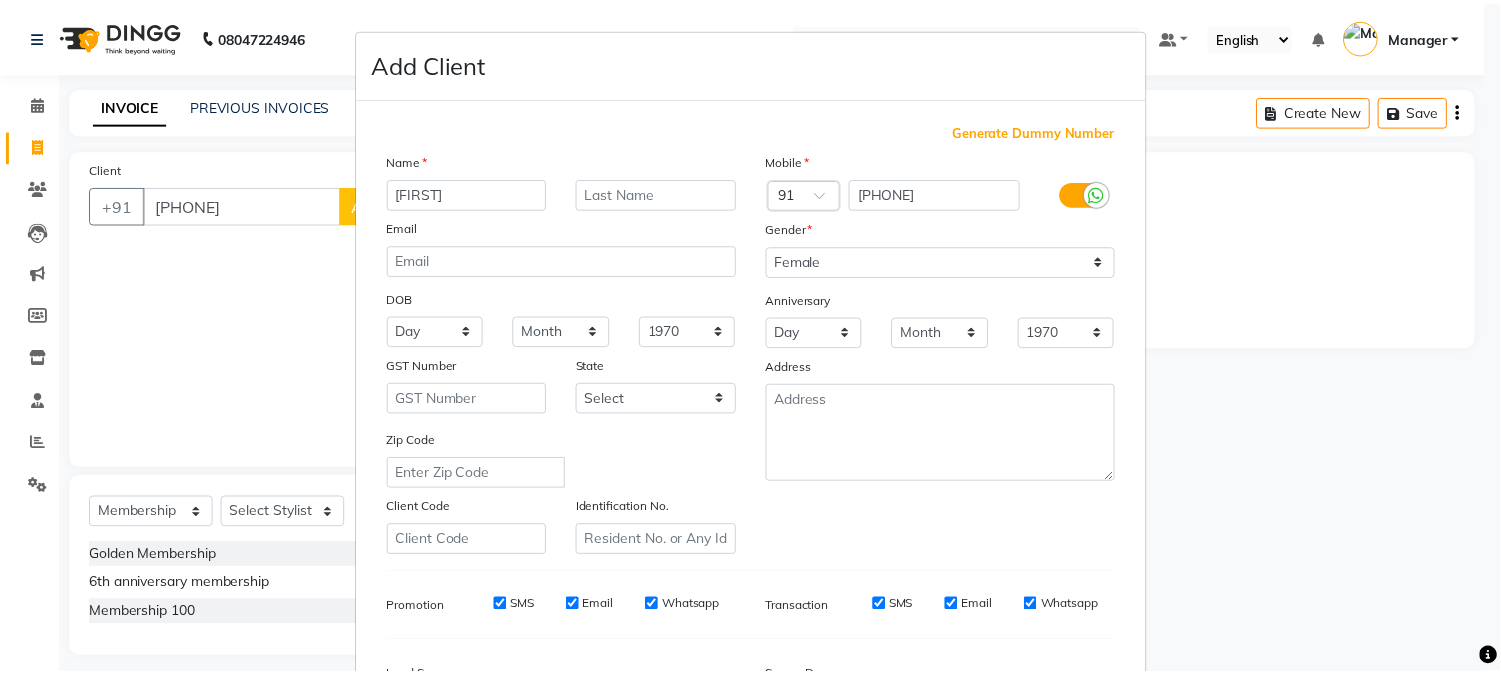 scroll, scrollTop: 250, scrollLeft: 0, axis: vertical 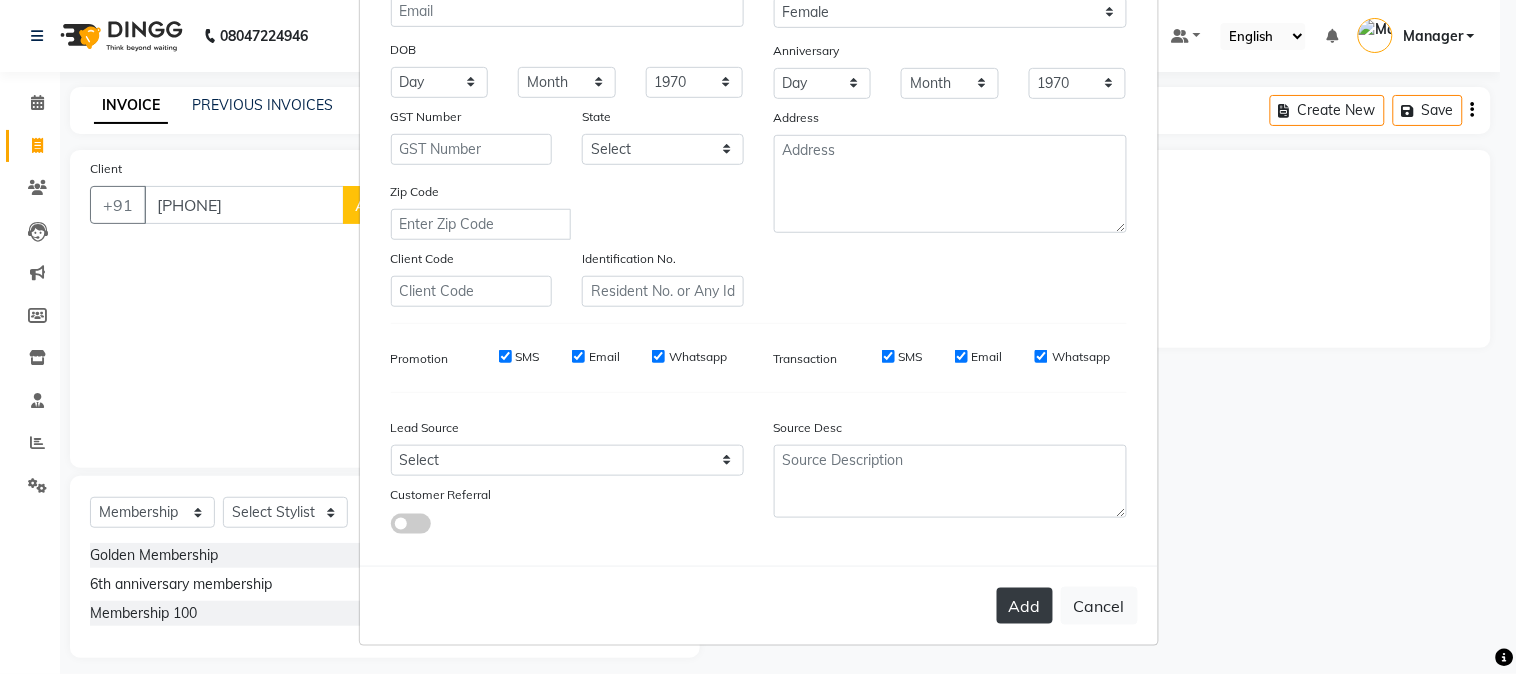 click on "Add" at bounding box center [1025, 606] 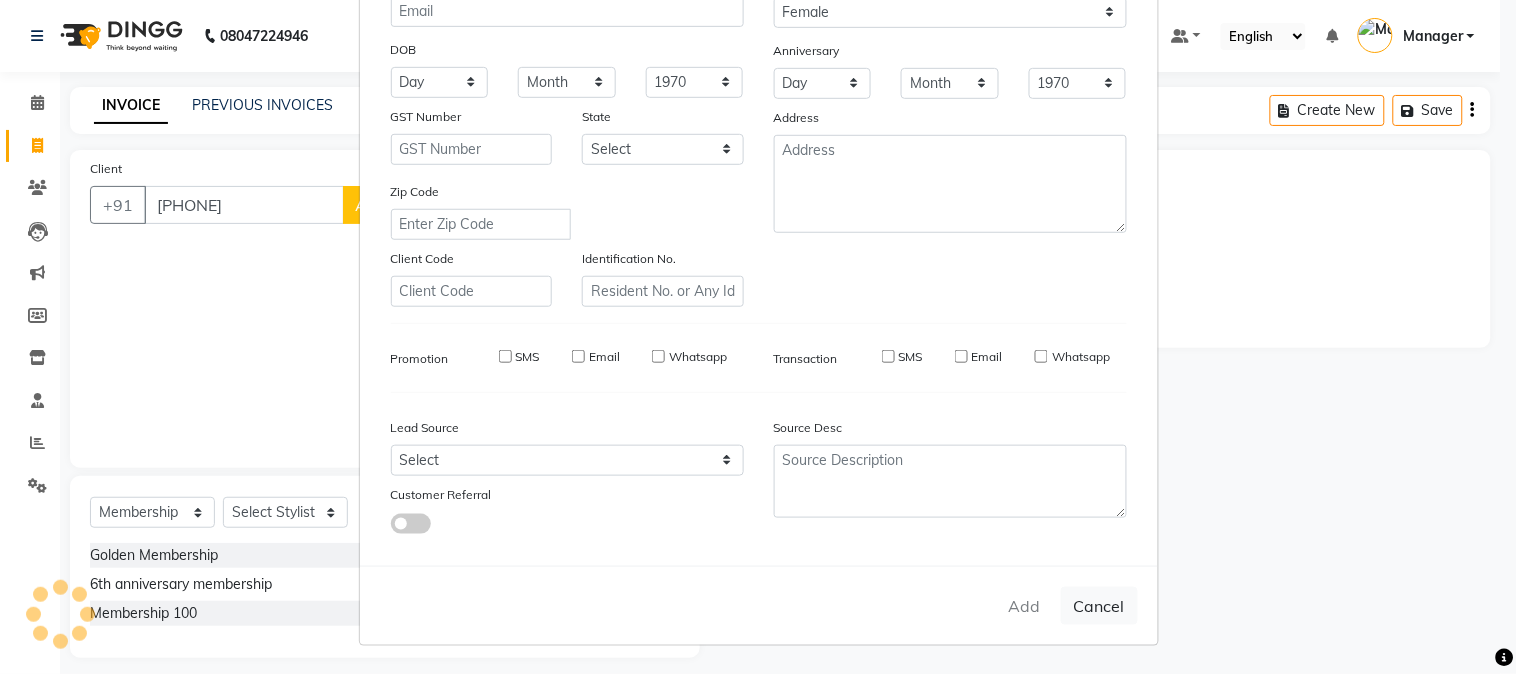 type on "99******76" 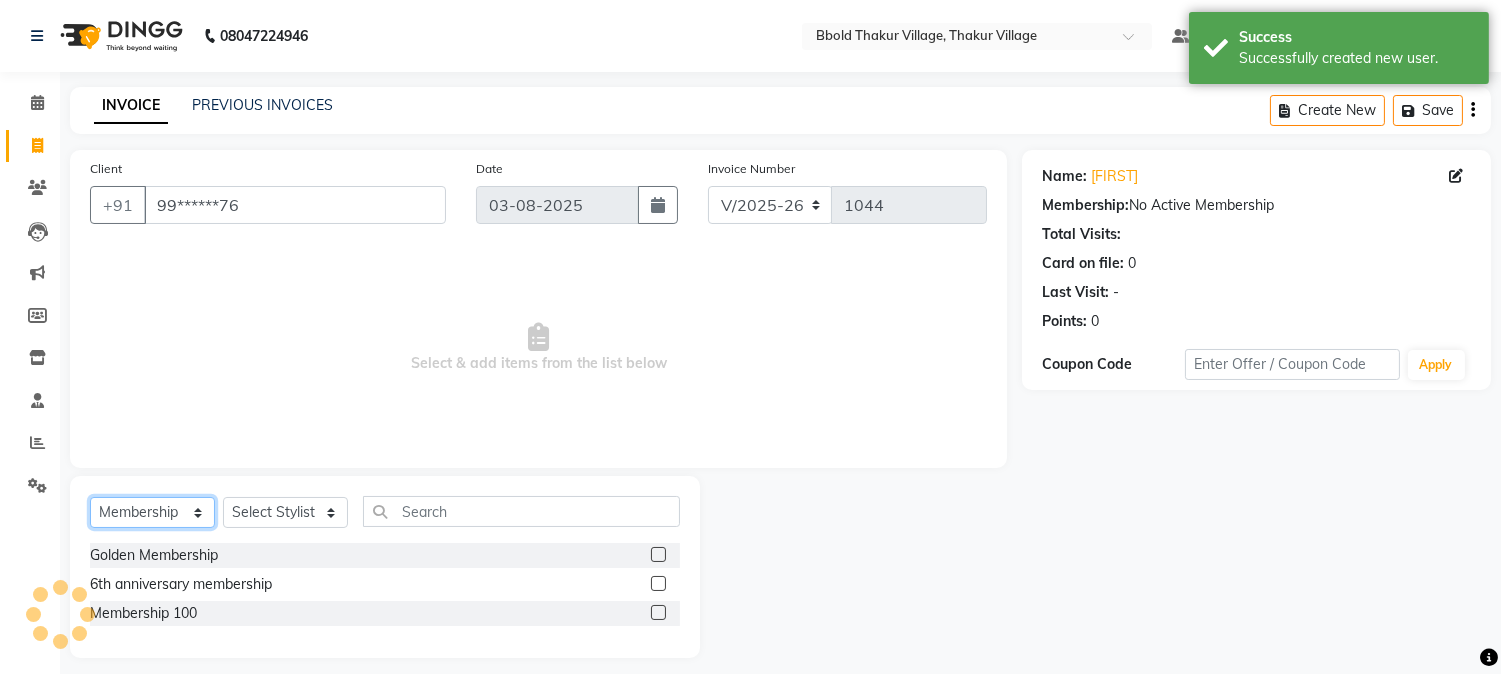 click on "Select  Service  Product  Membership  Package Voucher Prepaid Gift Card" 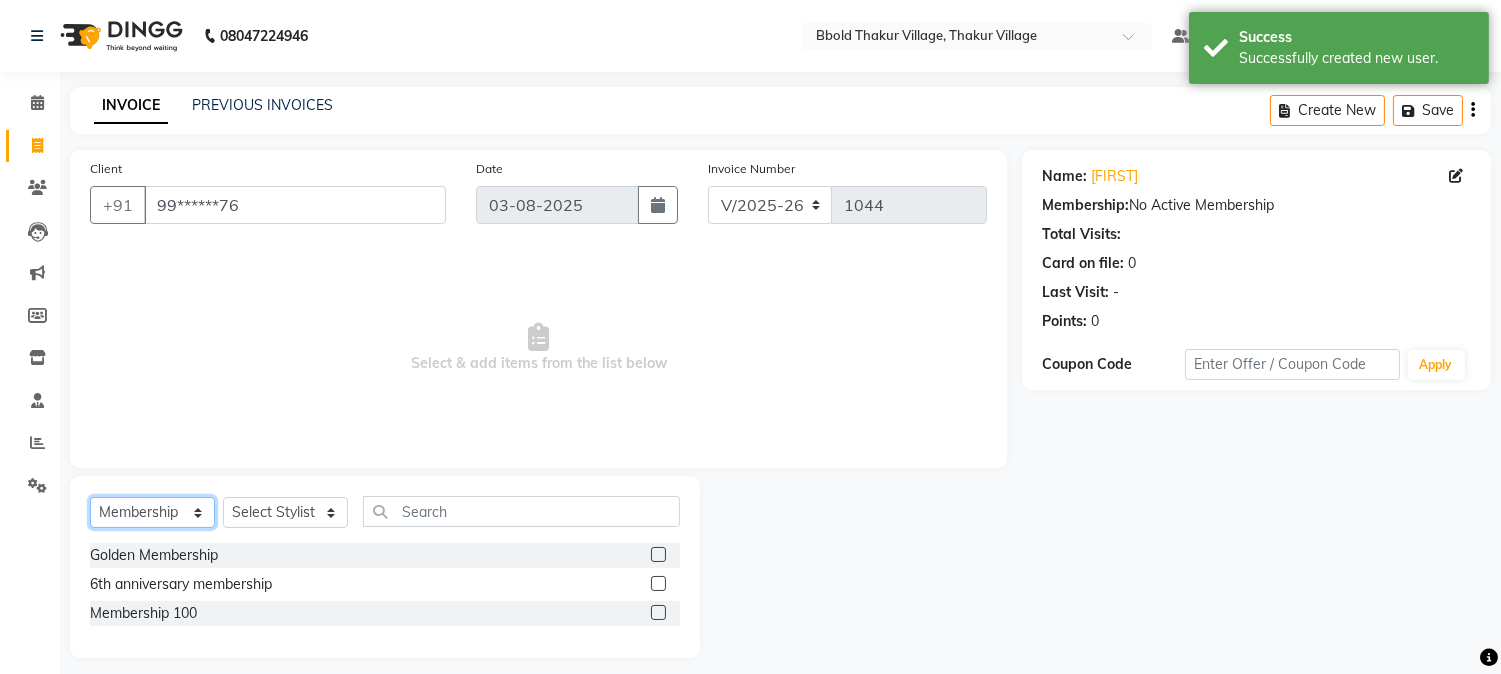 select on "service" 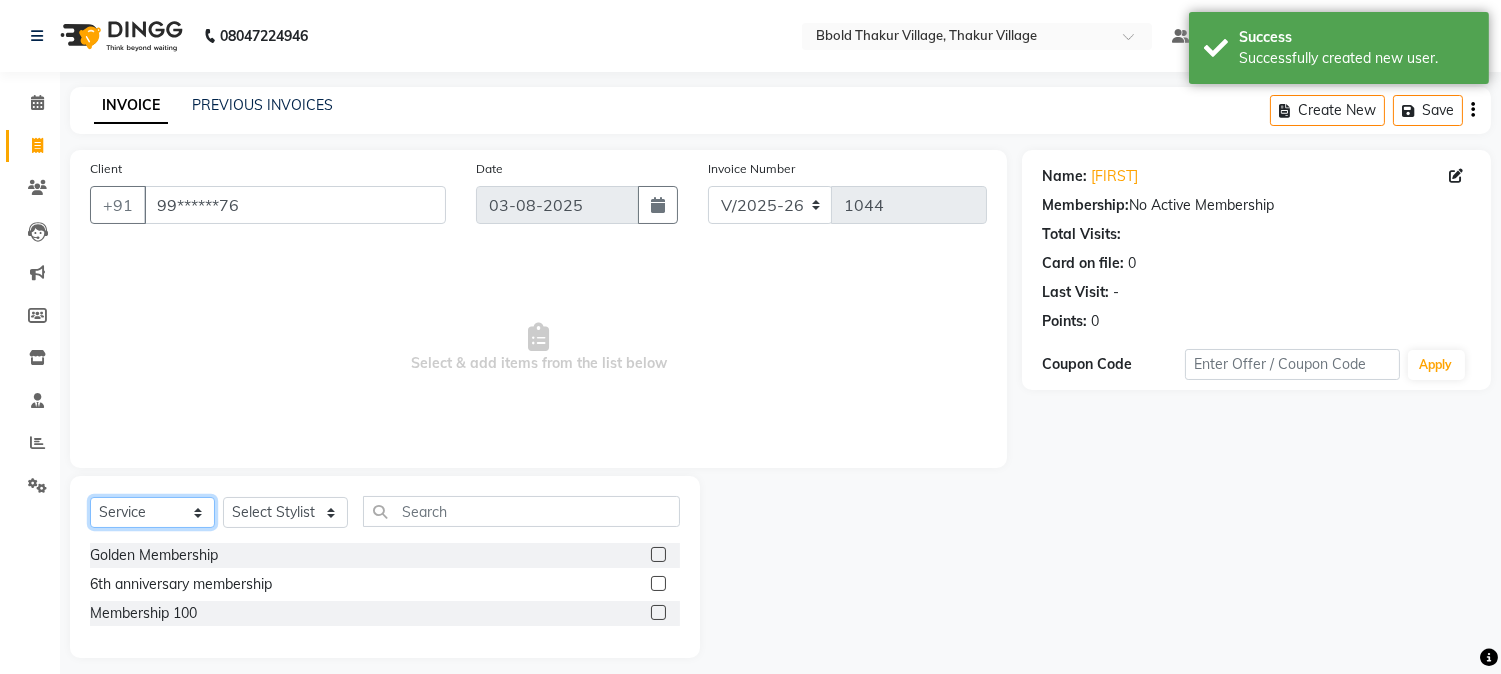 click on "Select  Service  Product  Membership  Package Voucher Prepaid Gift Card" 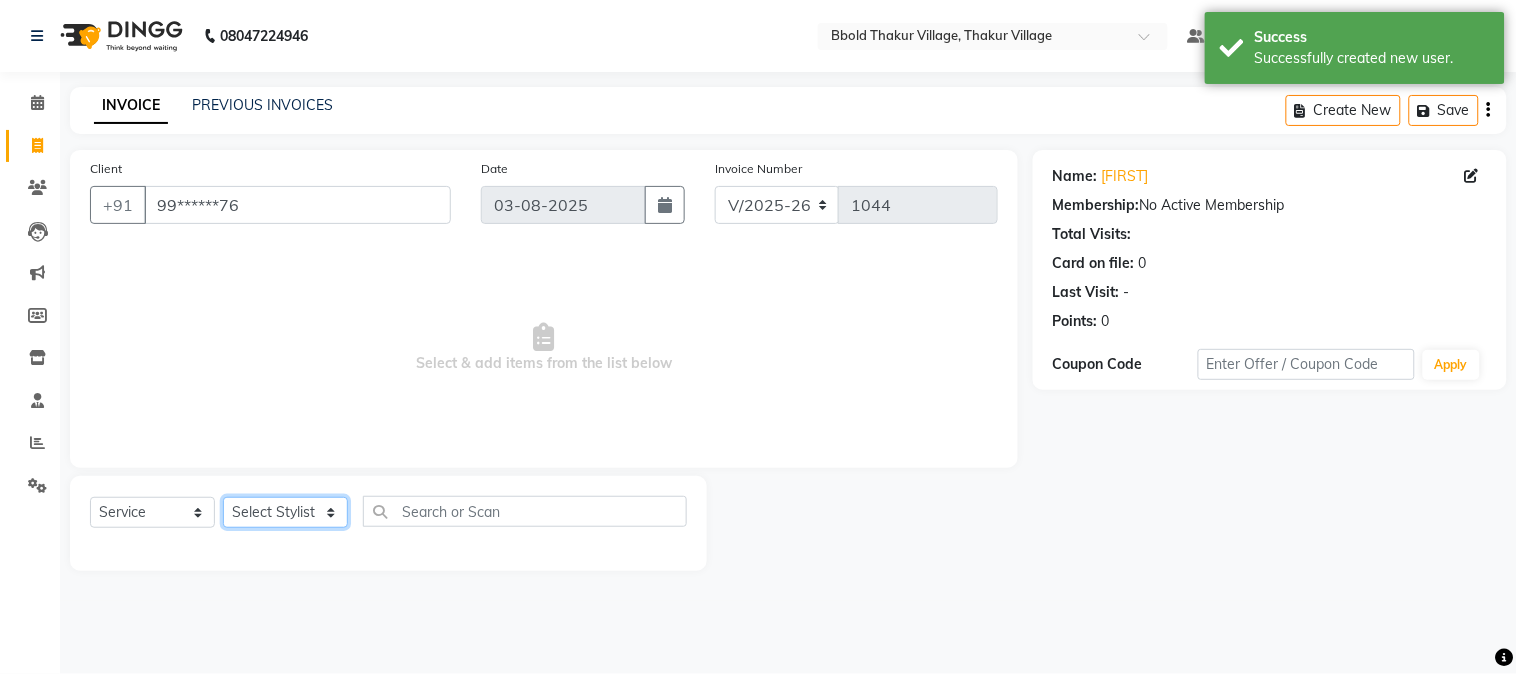 click on "Select Stylist [FIRST] [LAST] [FIRST] [LAST] Manager [FIRST] [LAST] [FIRST] [LAST] [FIRST] [LAST] [FIRST] [LAST]" 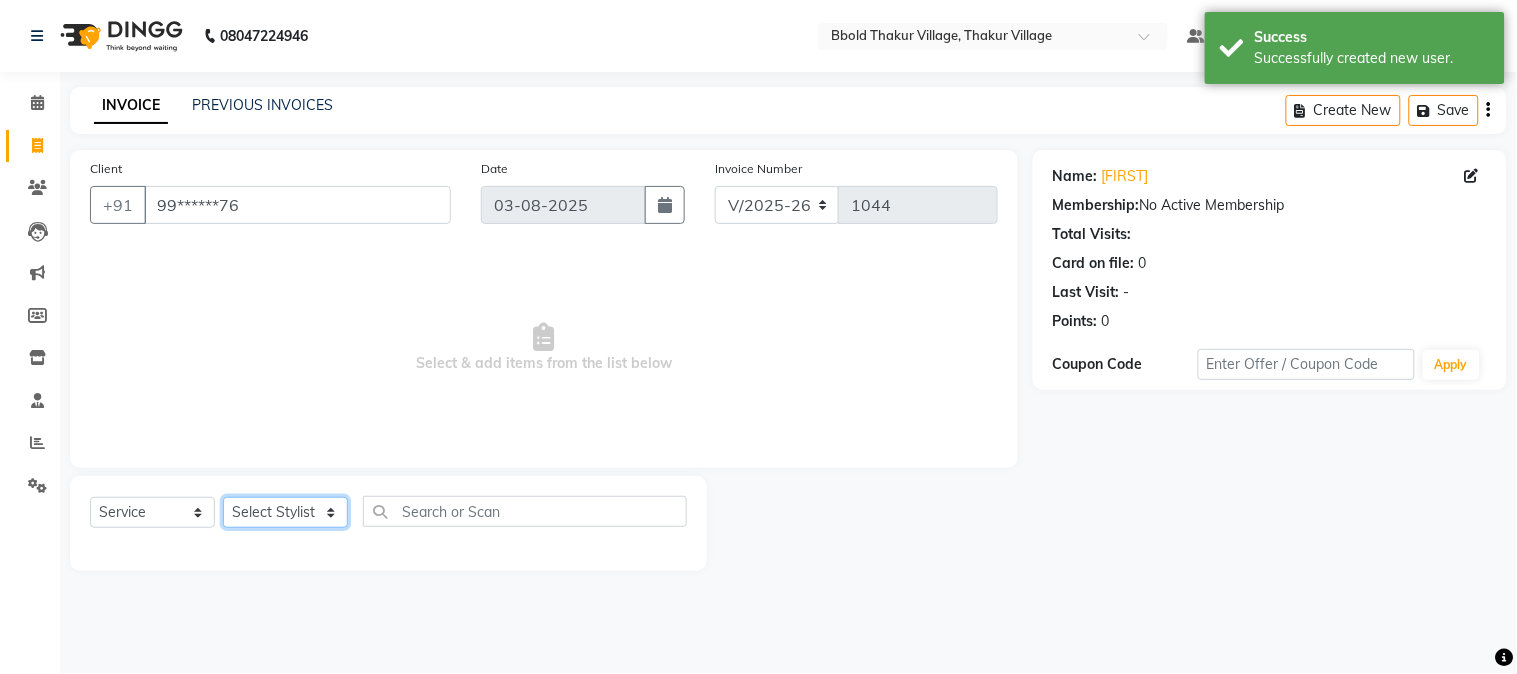 select on "68996" 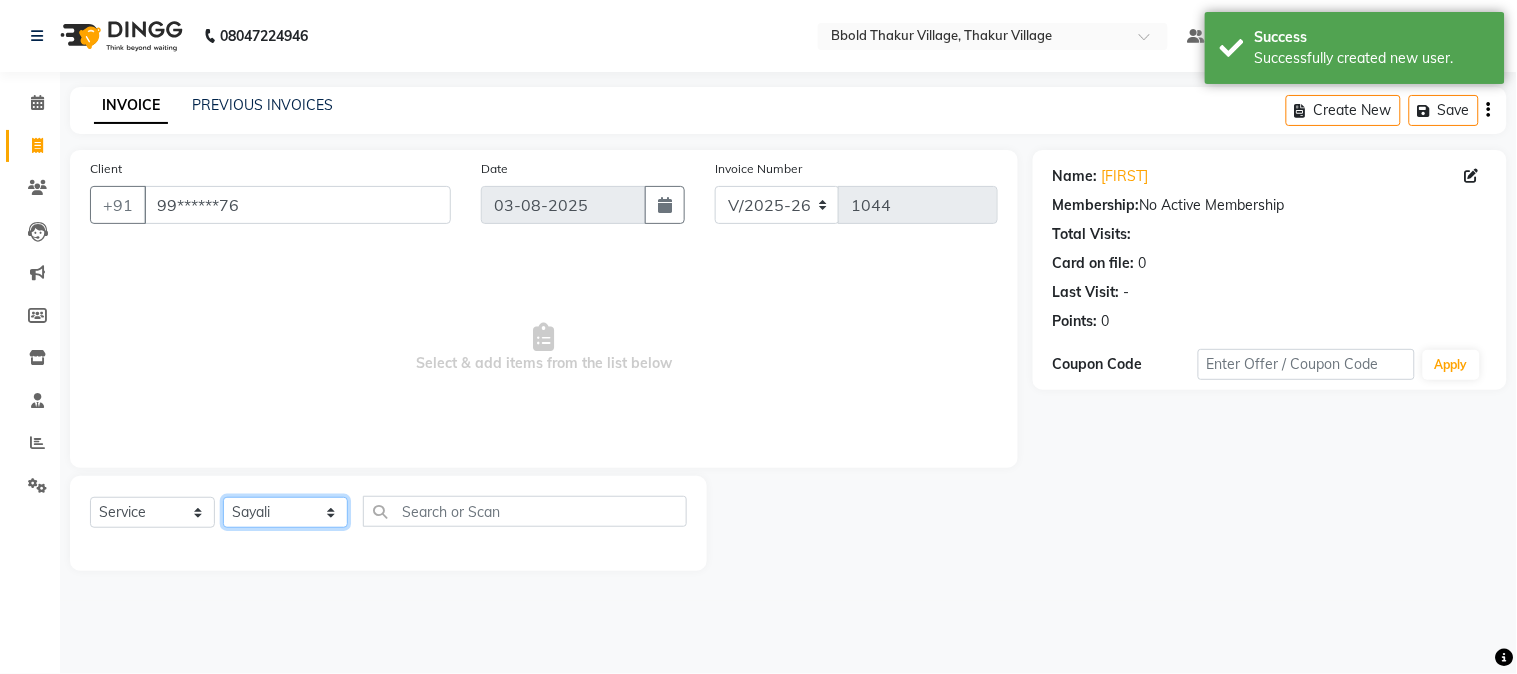 click on "Select Stylist [FIRST] [LAST] [FIRST] [LAST] Manager [FIRST] [LAST] [FIRST] [LAST] [FIRST] [LAST] [FIRST] [LAST]" 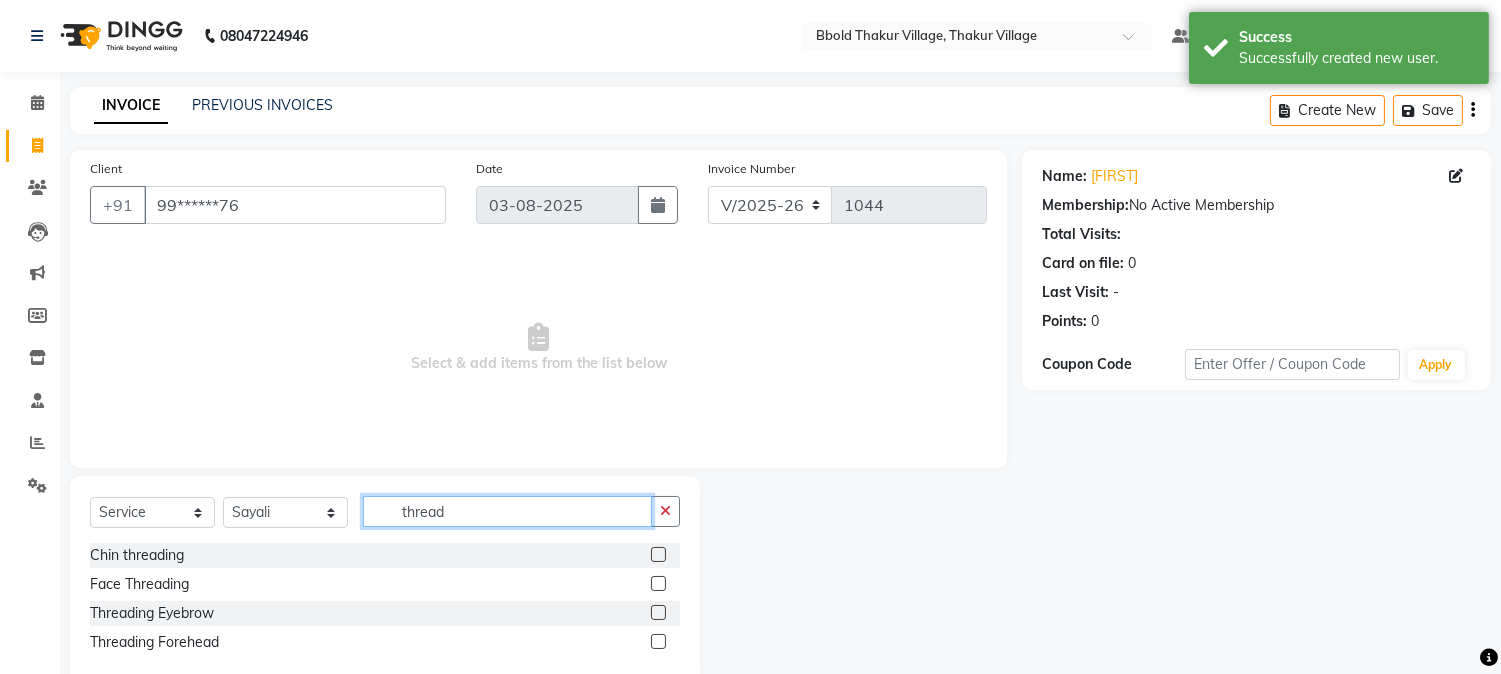 type on "thread" 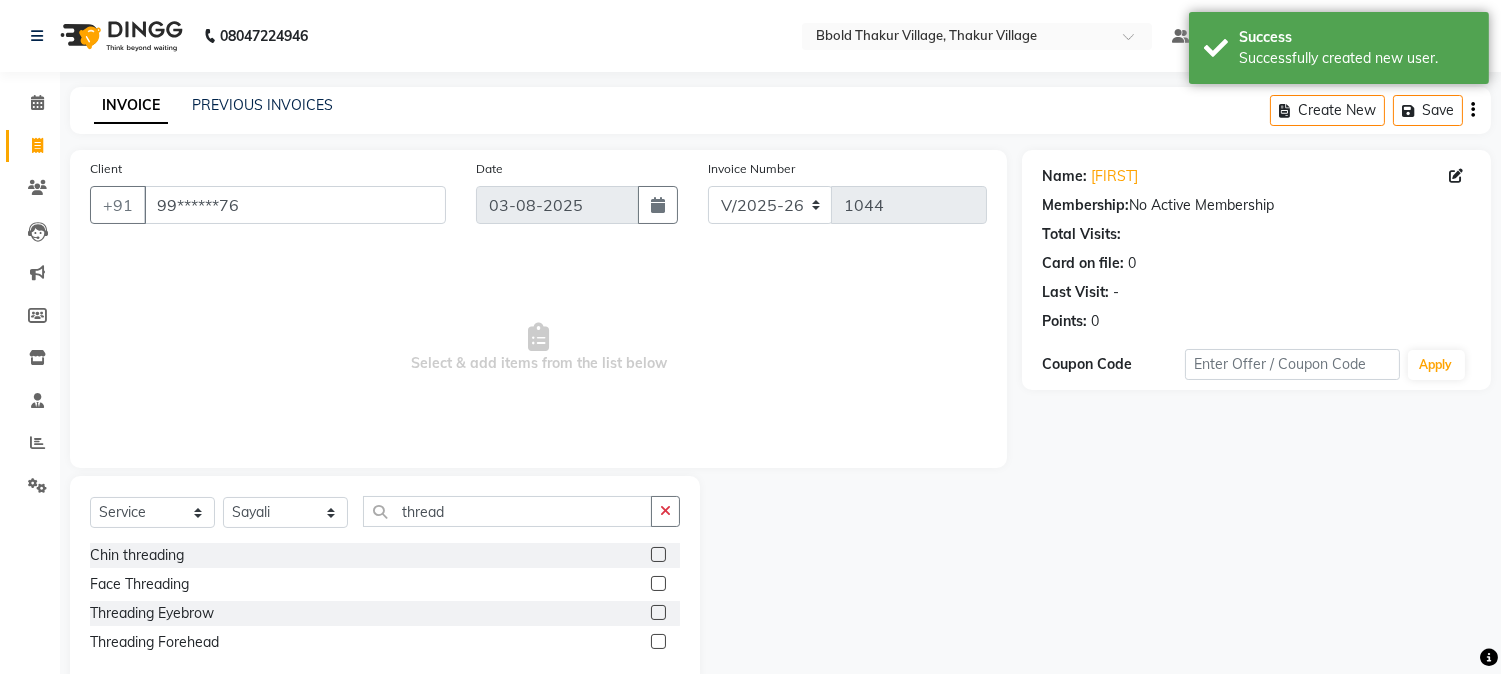 click on "Threading Eyebrow" 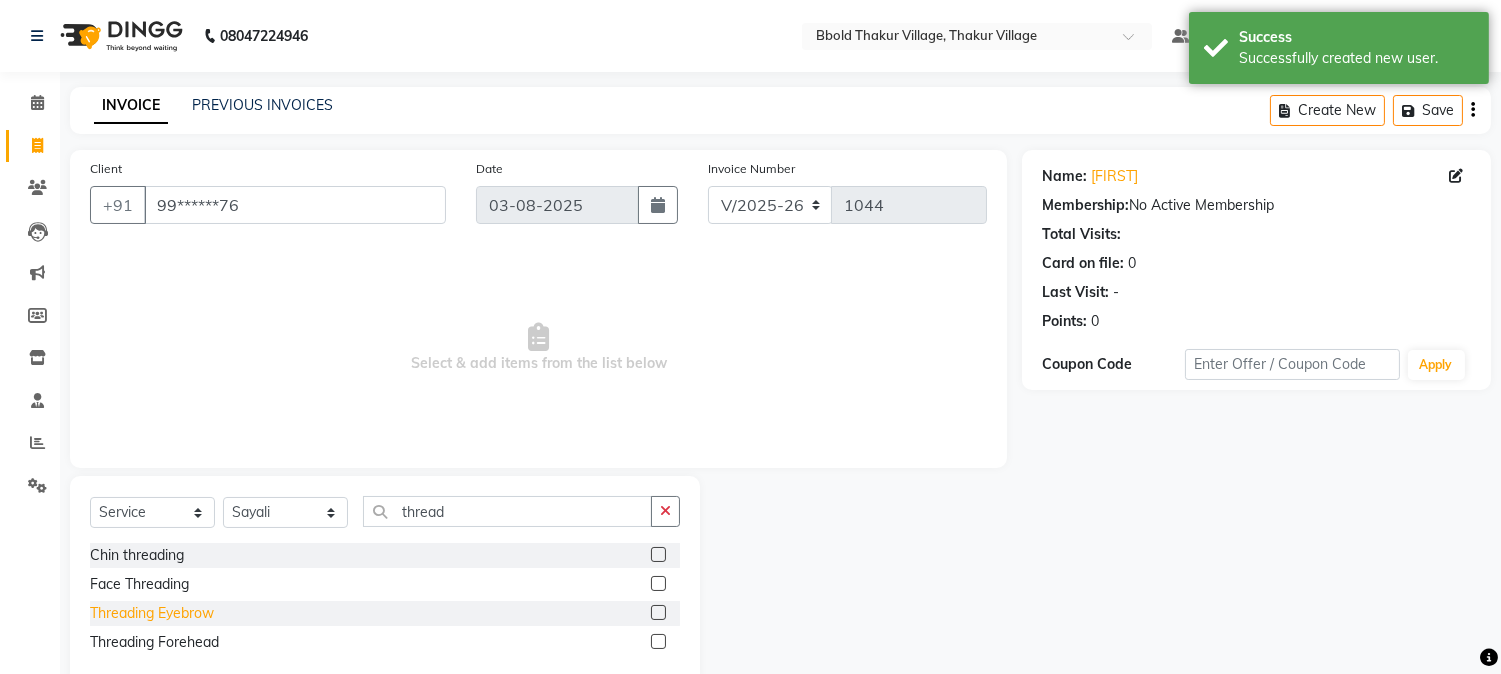 click on "Threading Eyebrow" 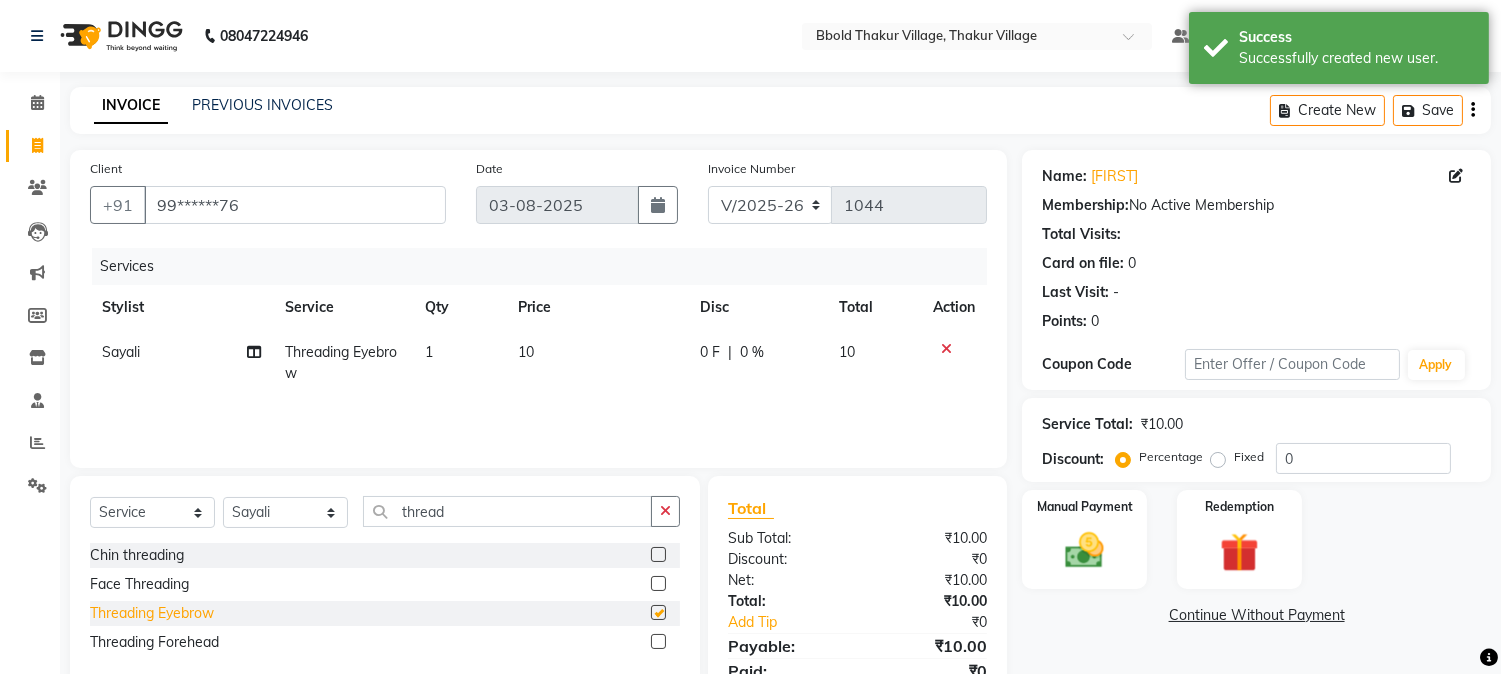 checkbox on "false" 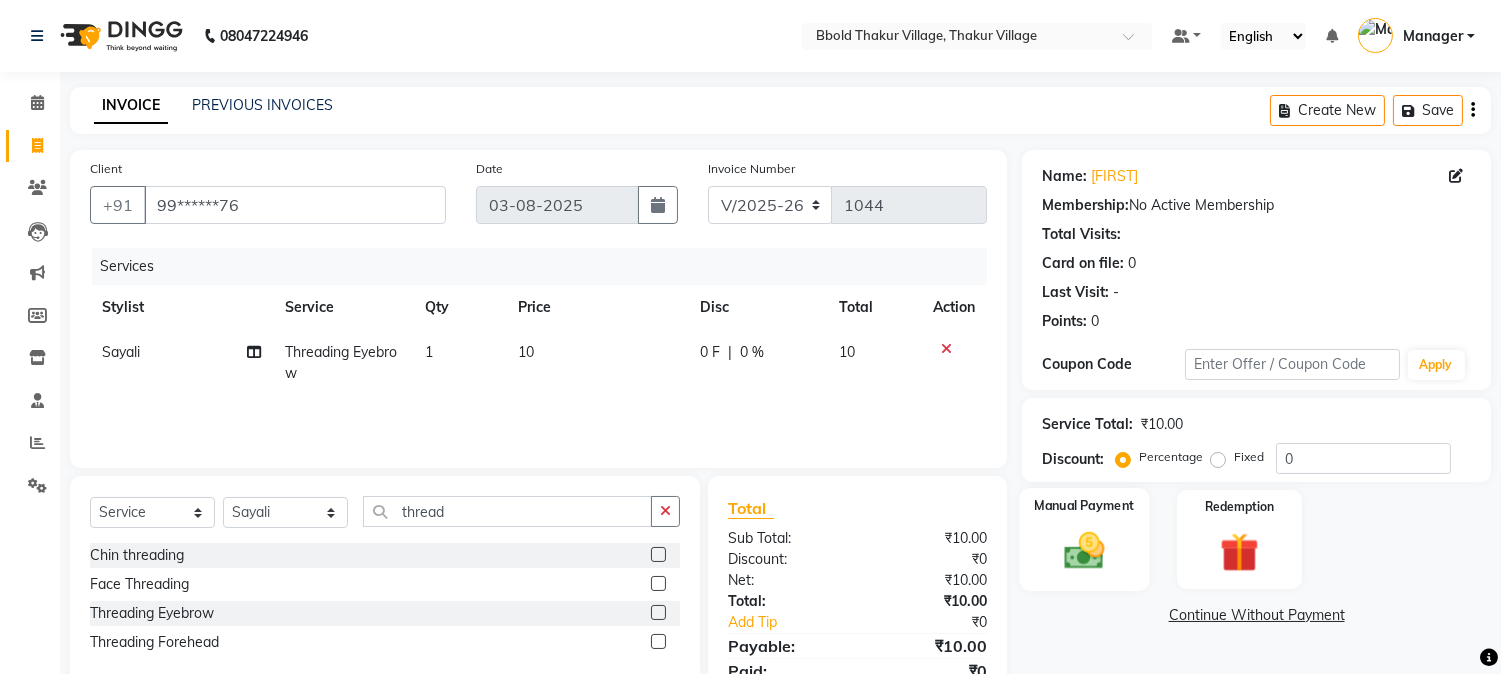 click on "Manual Payment" 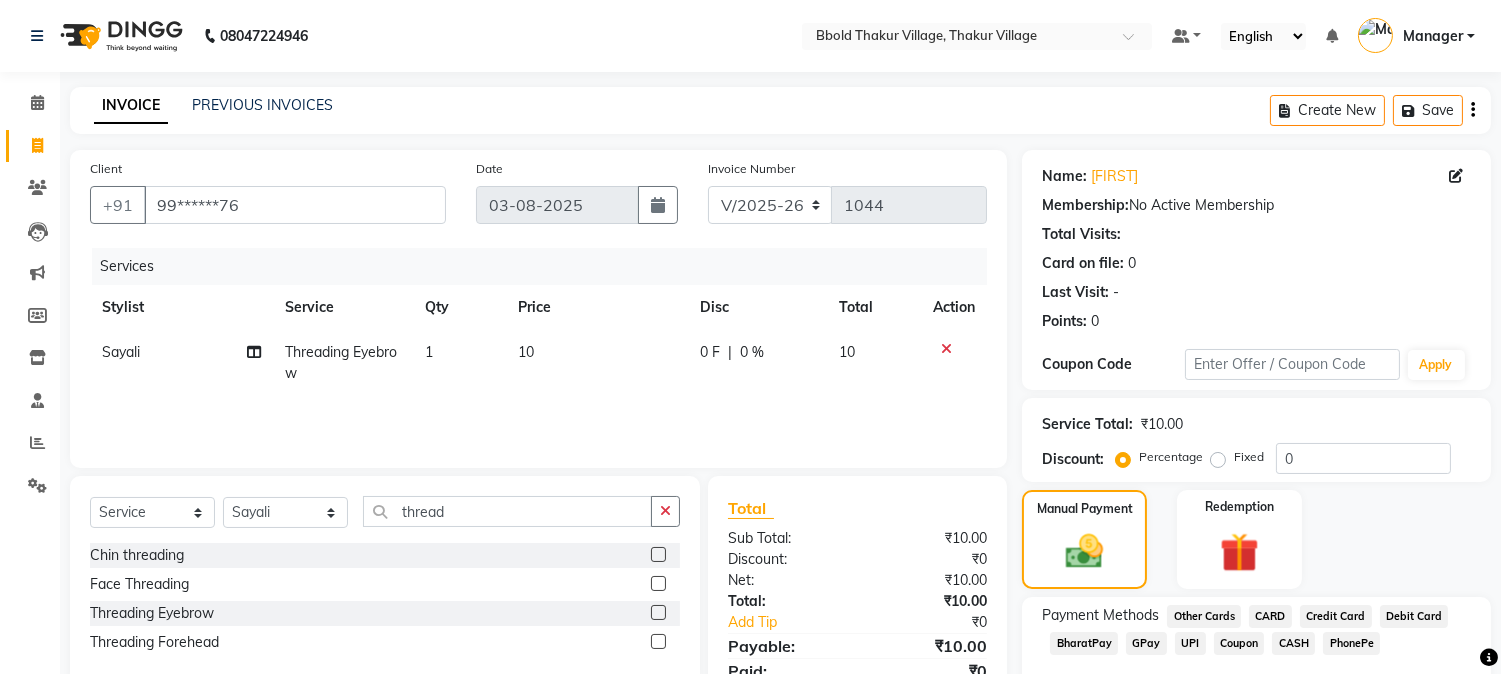 scroll, scrollTop: 112, scrollLeft: 0, axis: vertical 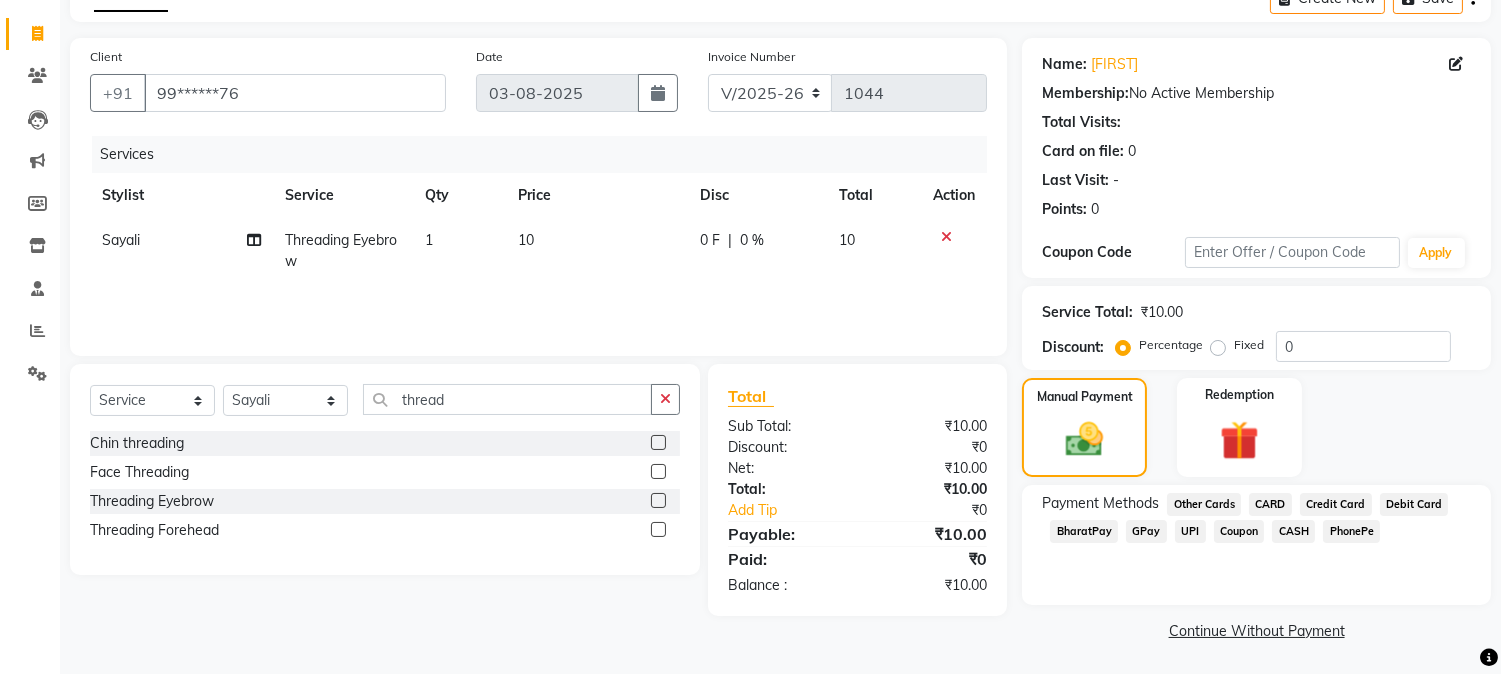 click on "GPay" 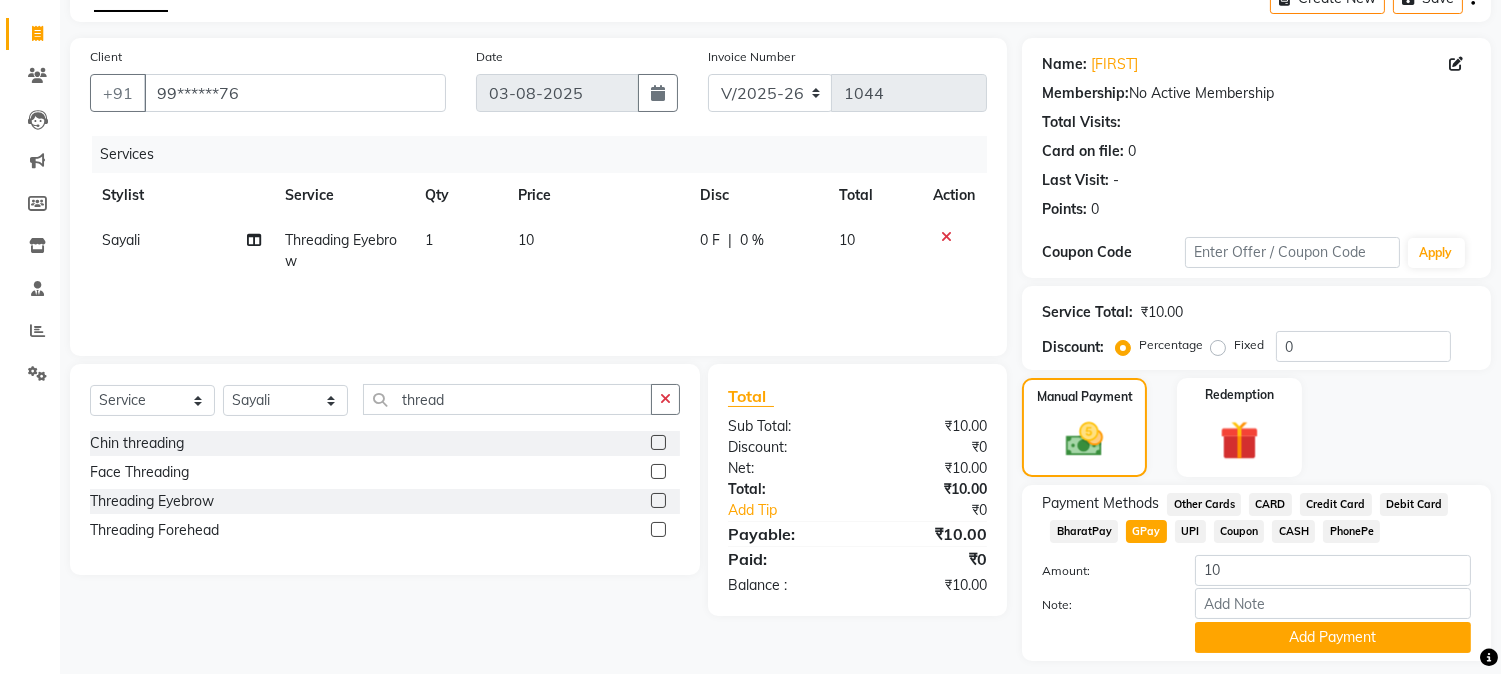scroll, scrollTop: 170, scrollLeft: 0, axis: vertical 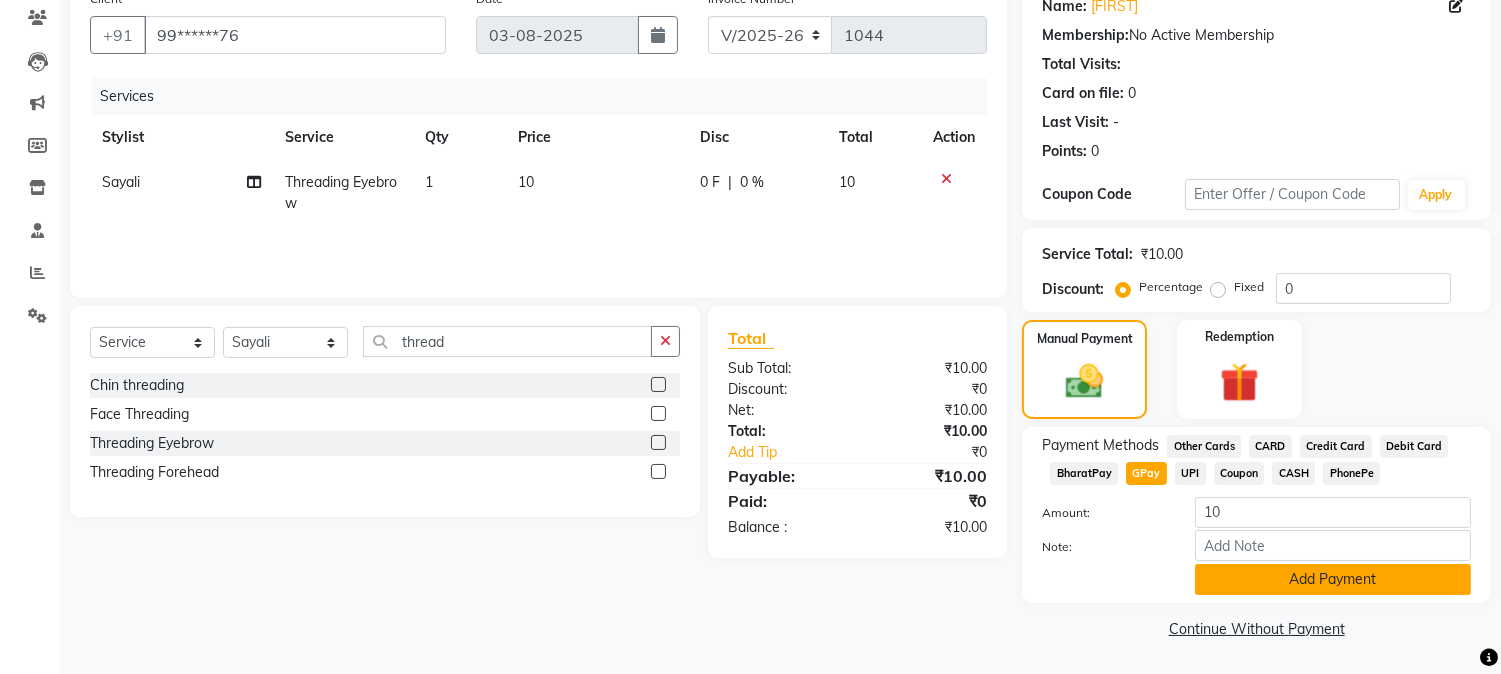 click on "Add Payment" 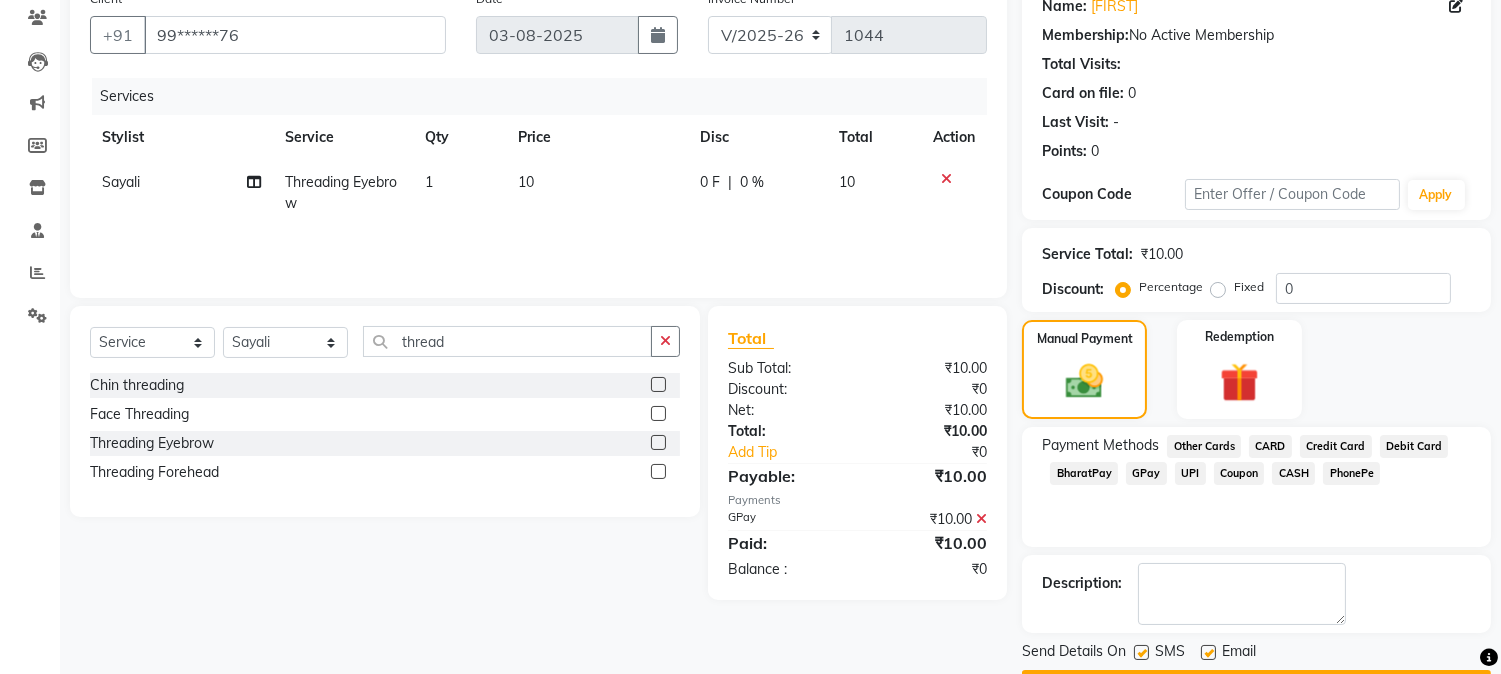 scroll, scrollTop: 225, scrollLeft: 0, axis: vertical 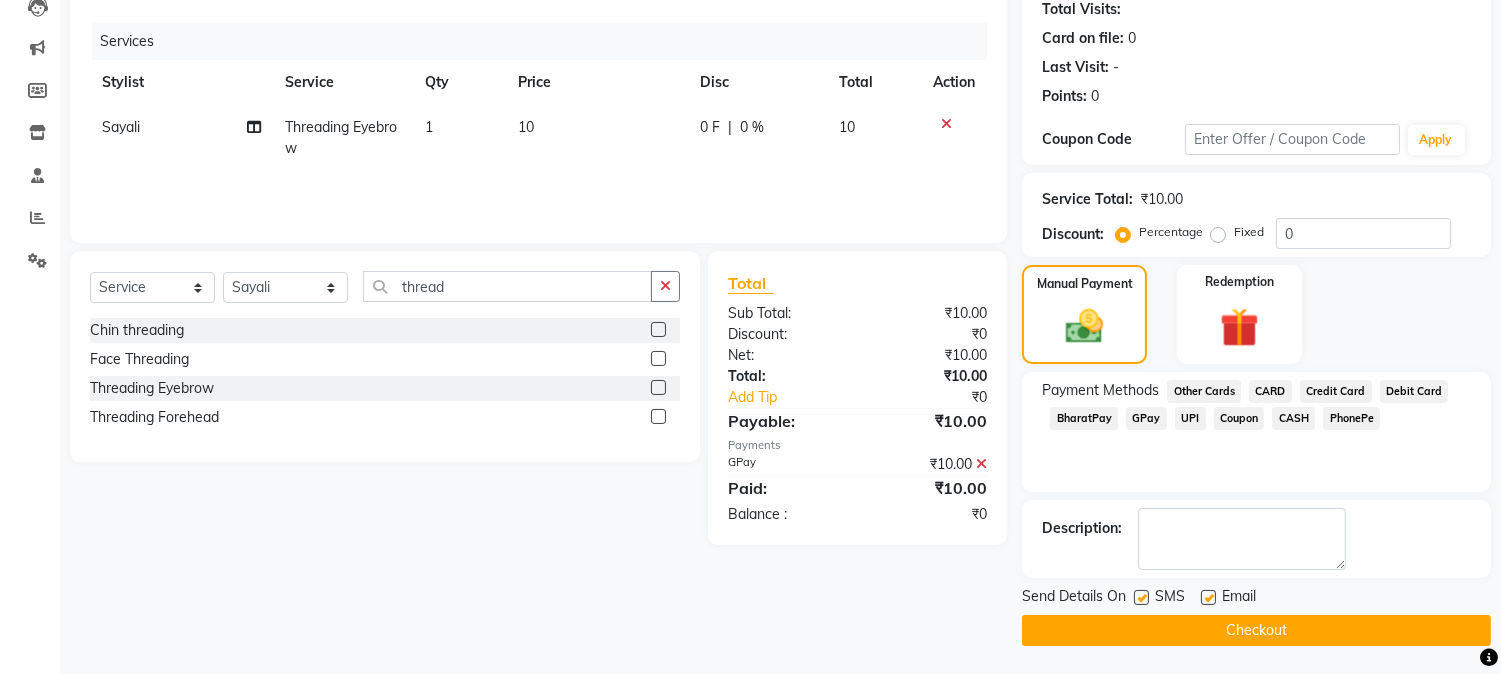 click on "Checkout" 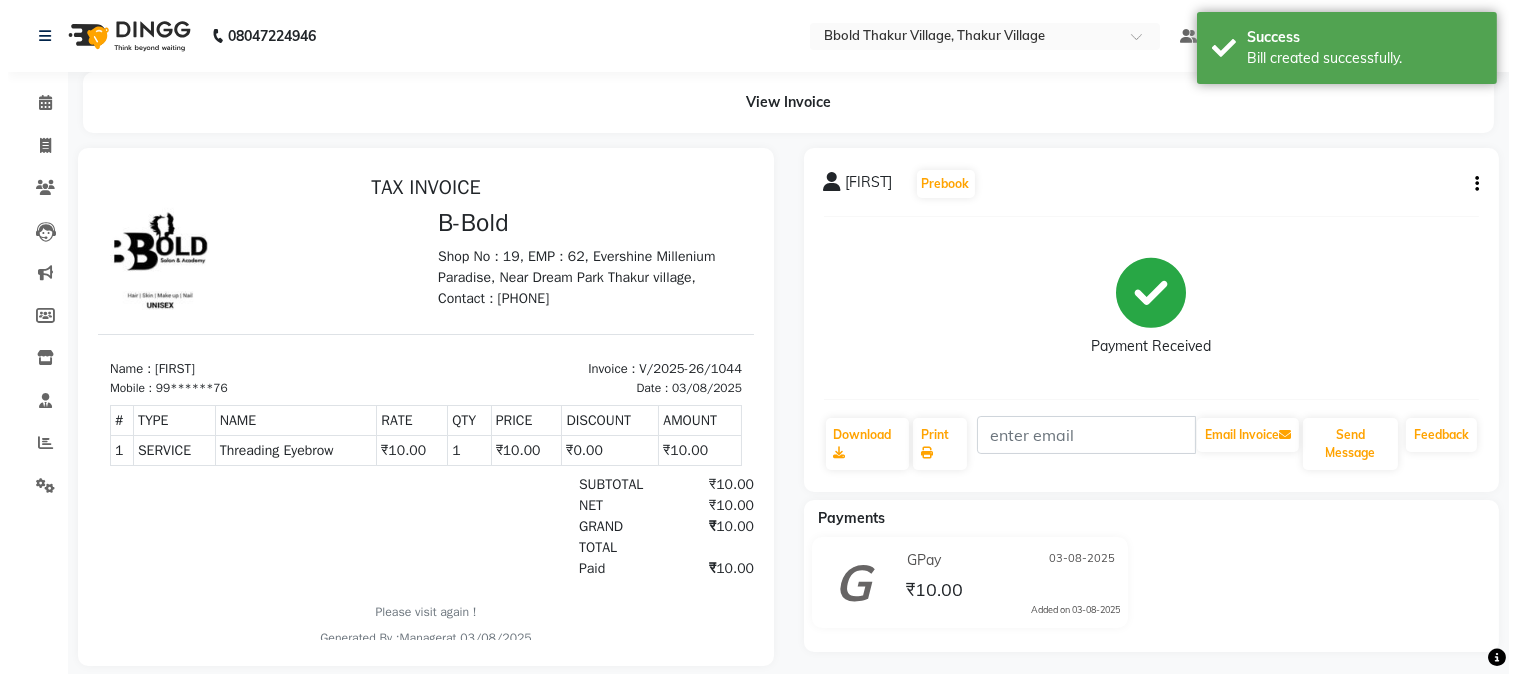 scroll, scrollTop: 0, scrollLeft: 0, axis: both 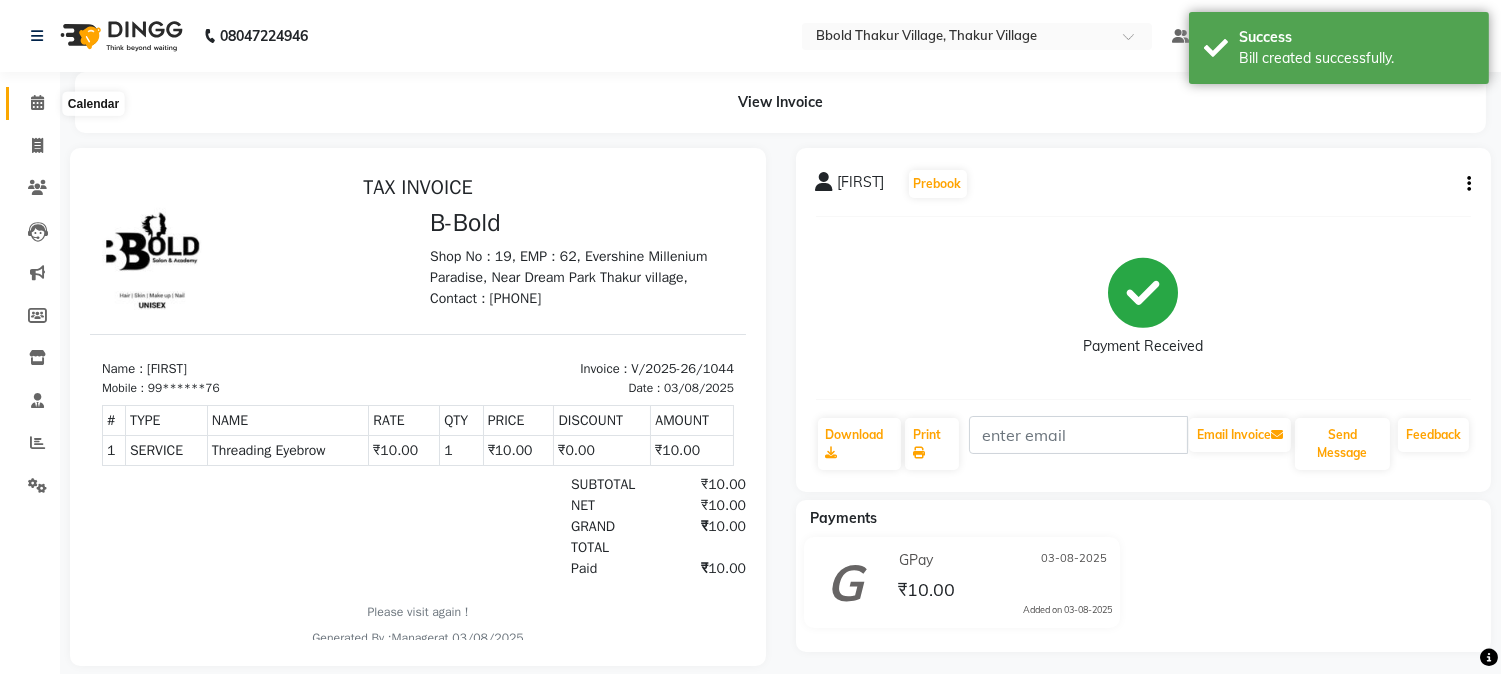 click 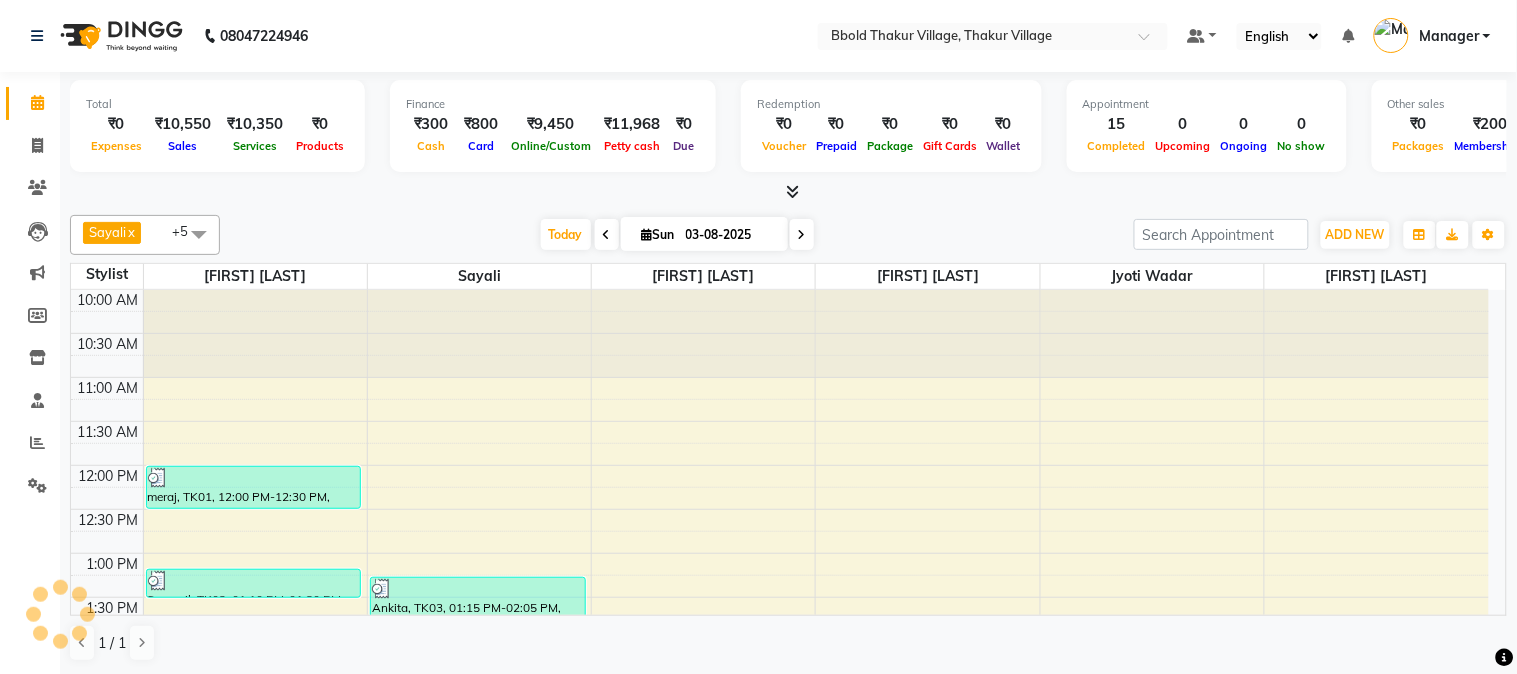 scroll, scrollTop: 0, scrollLeft: 0, axis: both 